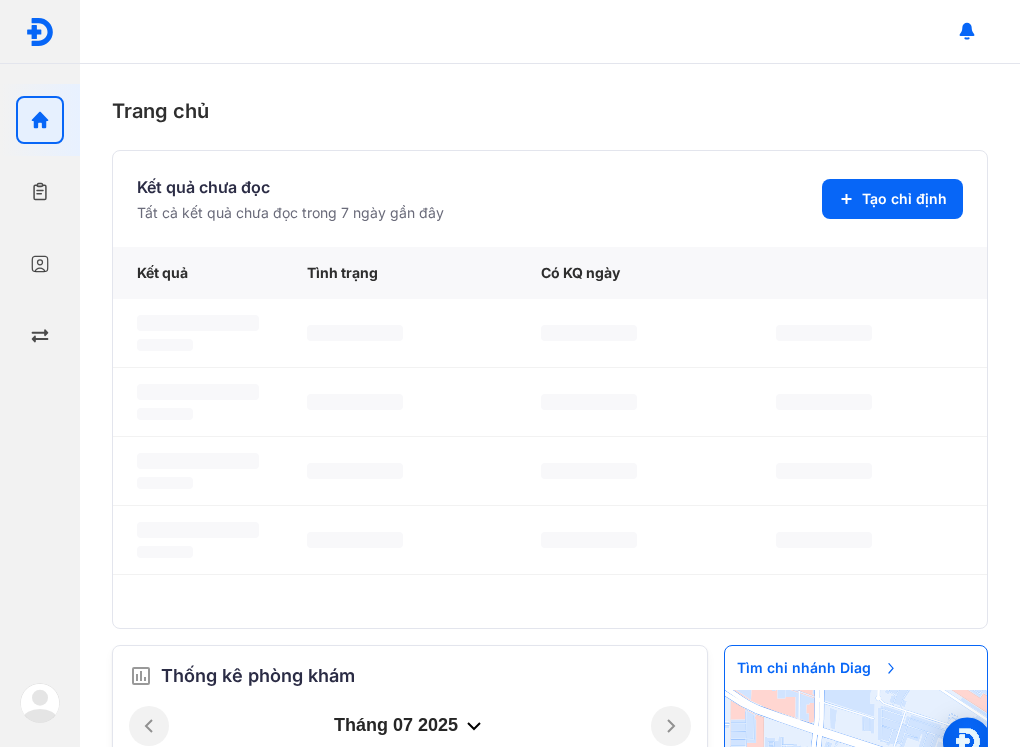 scroll, scrollTop: 0, scrollLeft: 0, axis: both 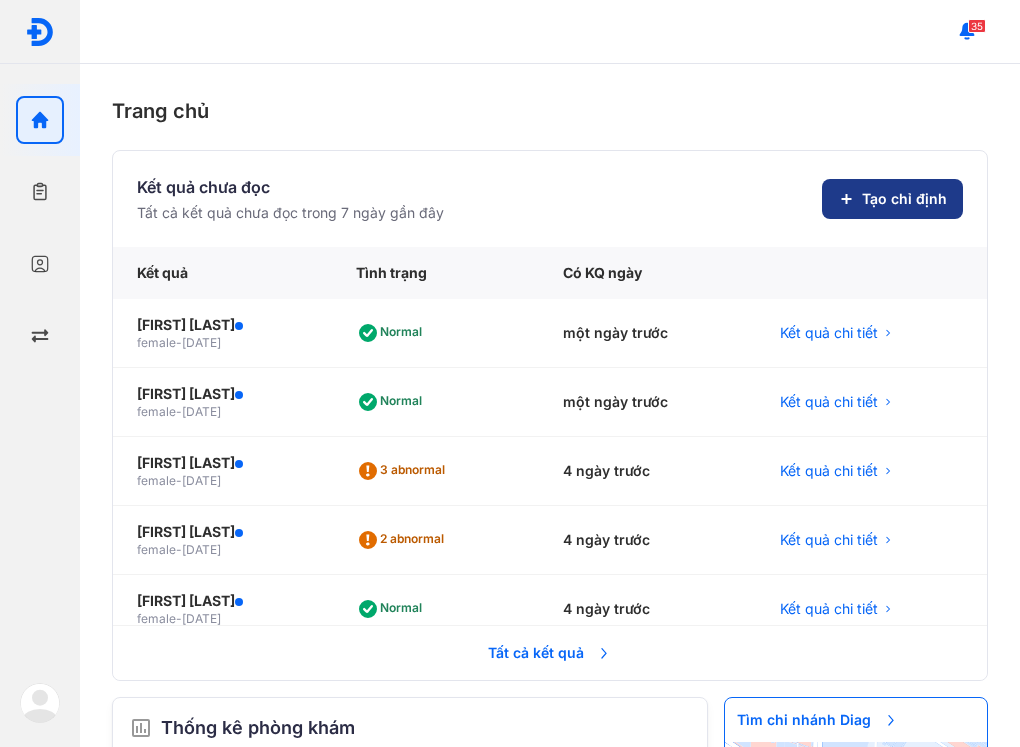 click on "Tạo chỉ định" 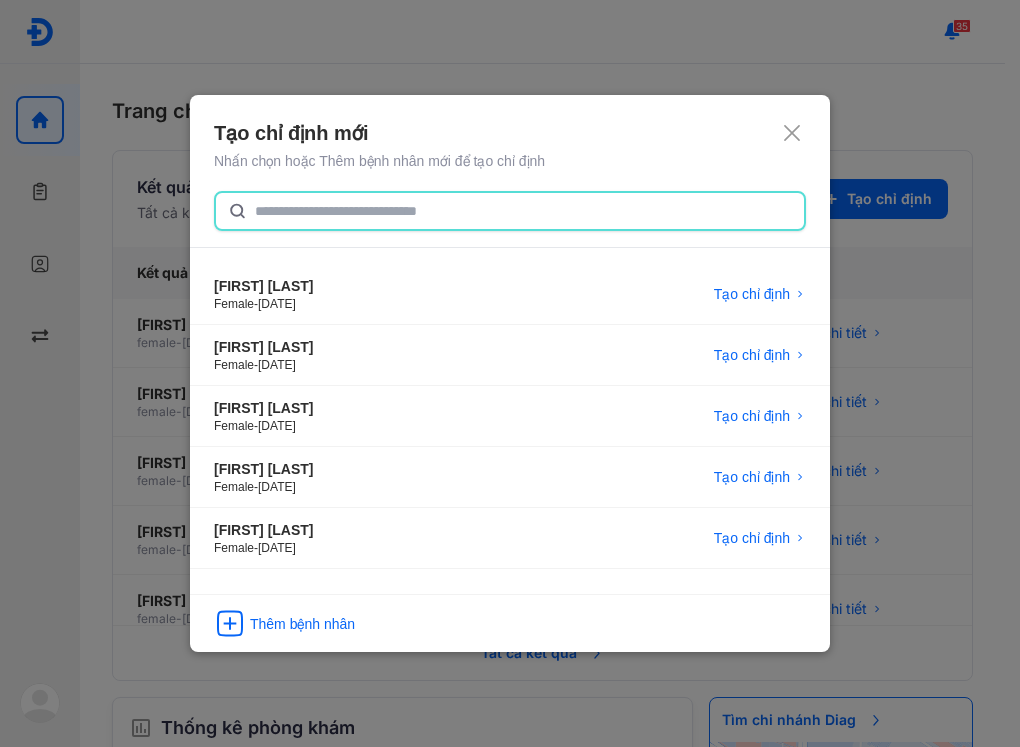 click 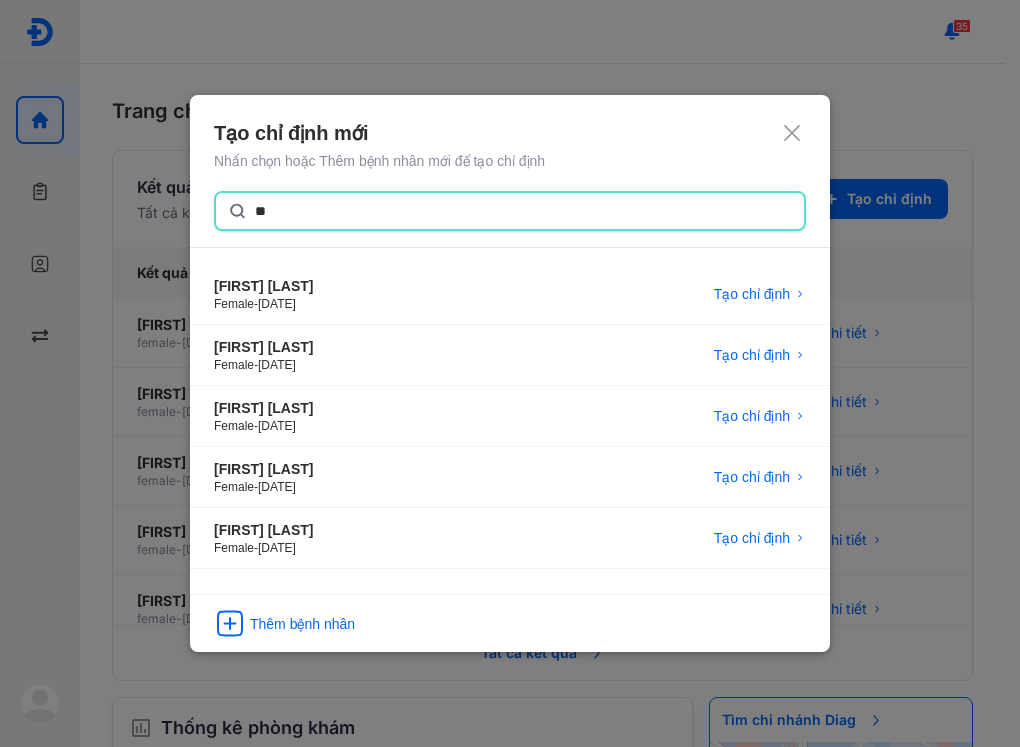 type on "*" 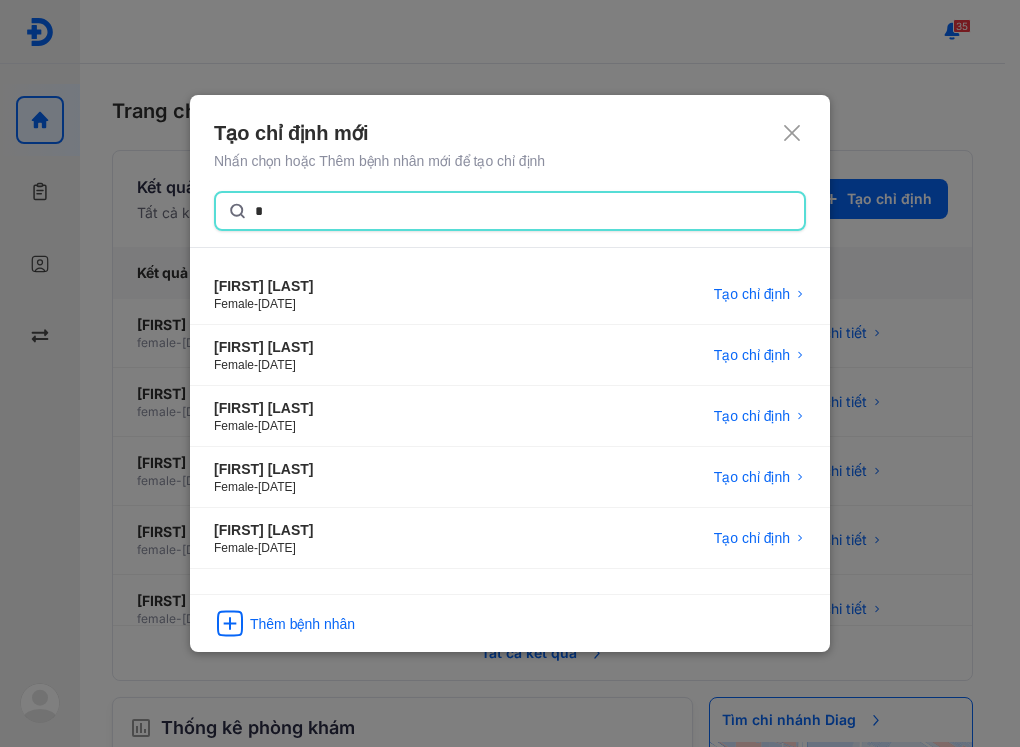 type 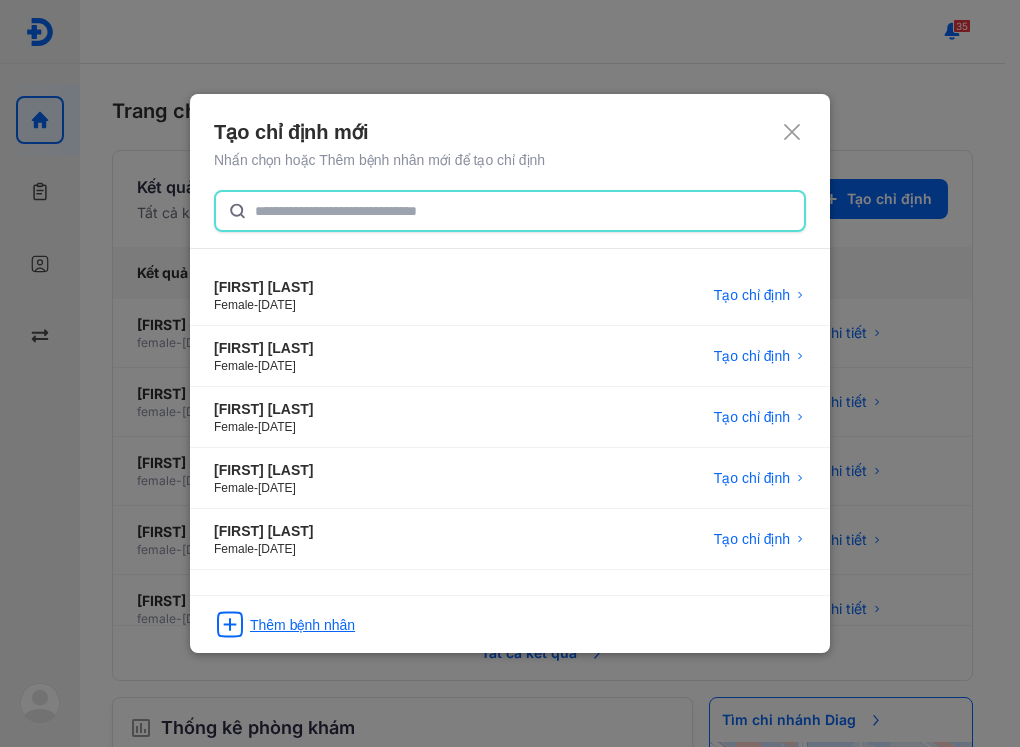 click on "Thêm bệnh nhân" at bounding box center (302, 625) 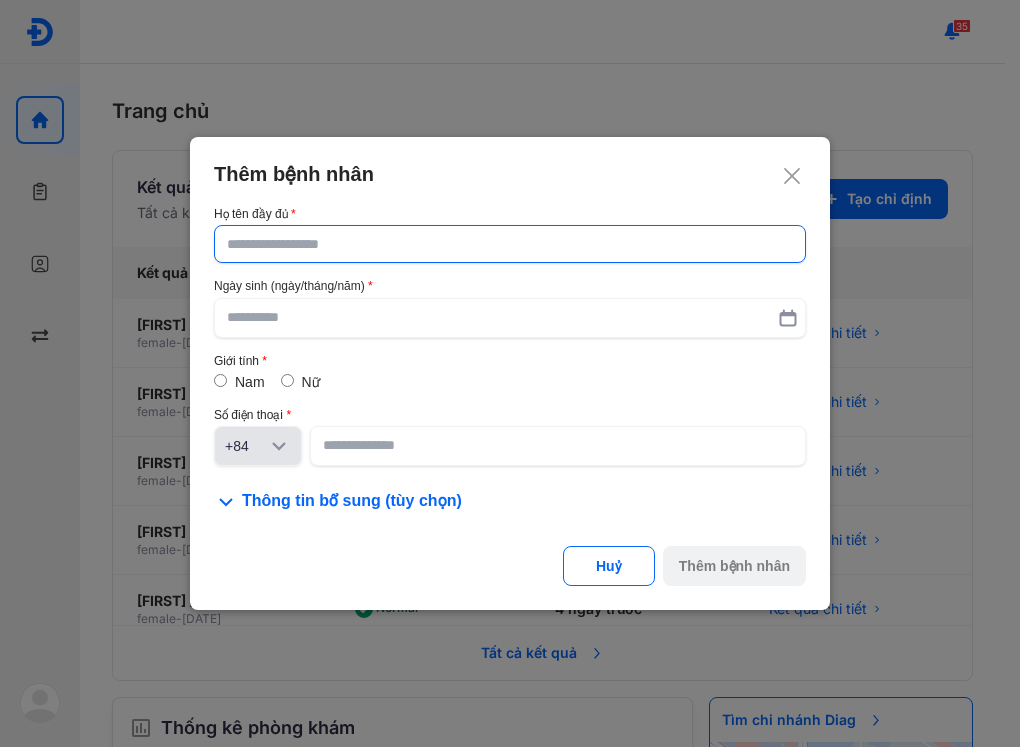 click 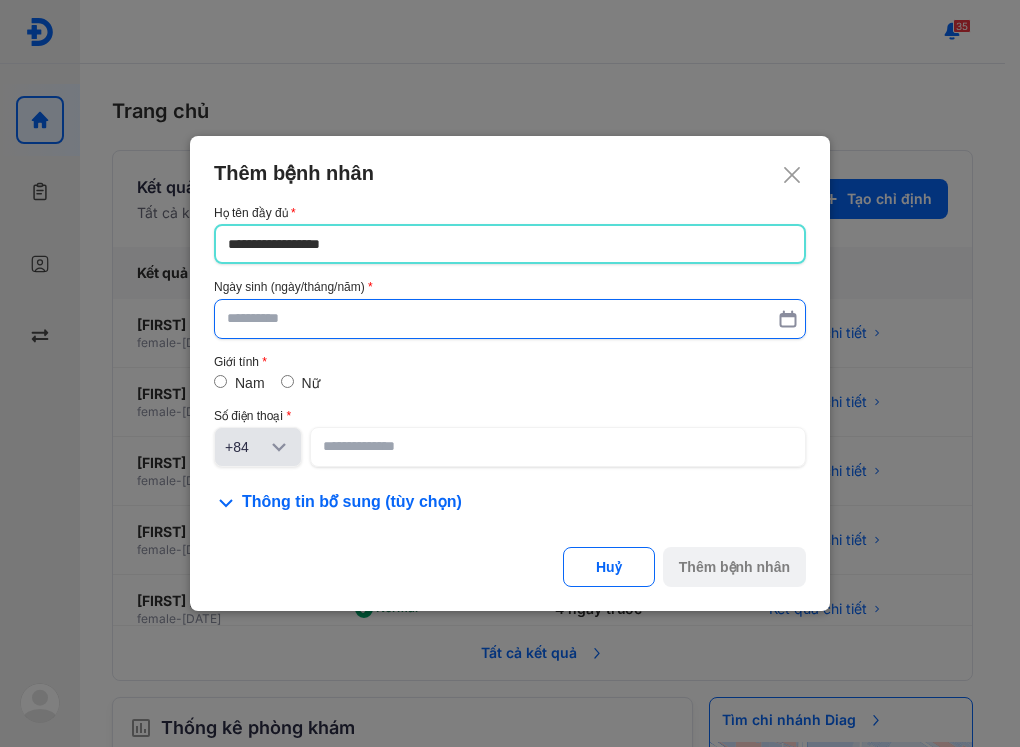 type on "**********" 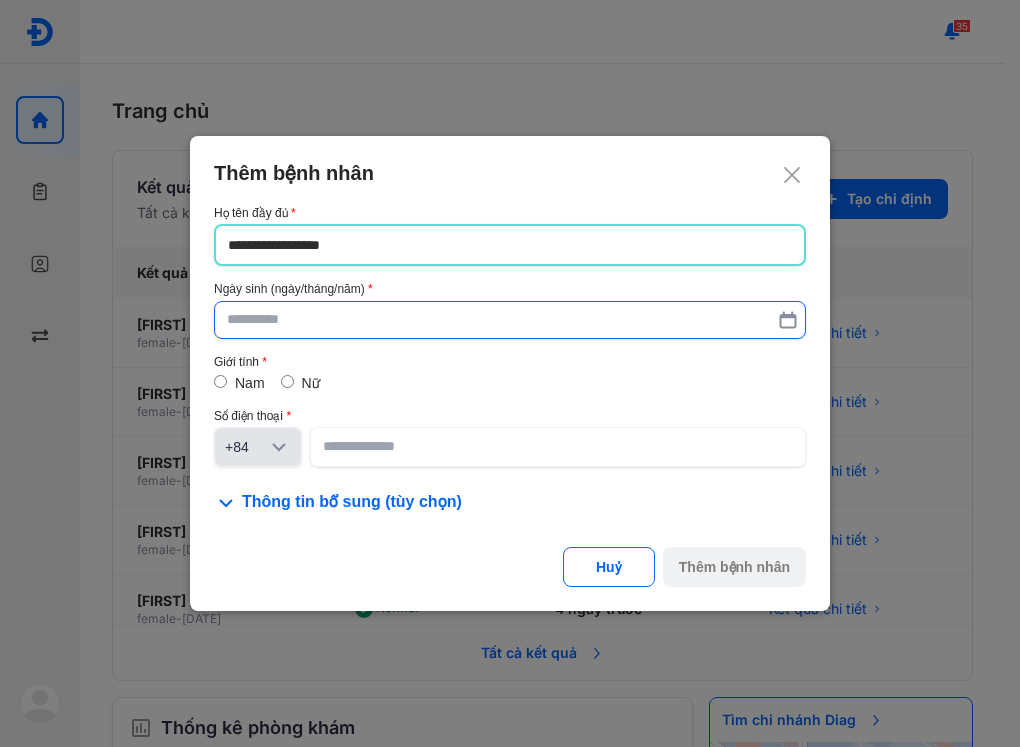 click at bounding box center [510, 320] 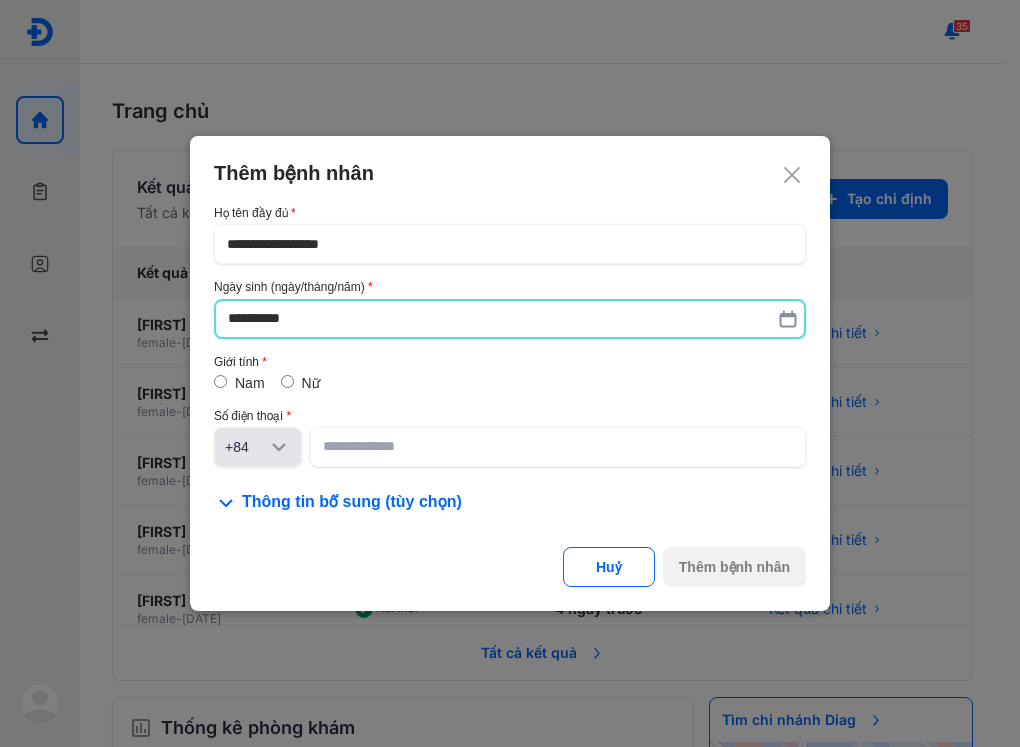 type on "**********" 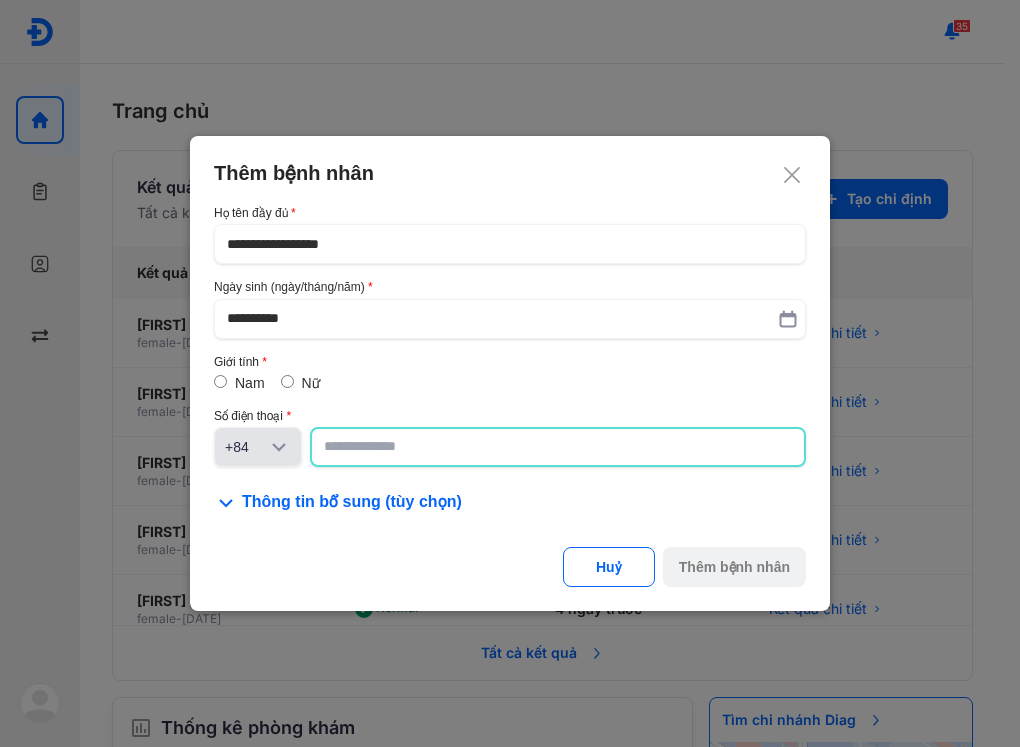 click 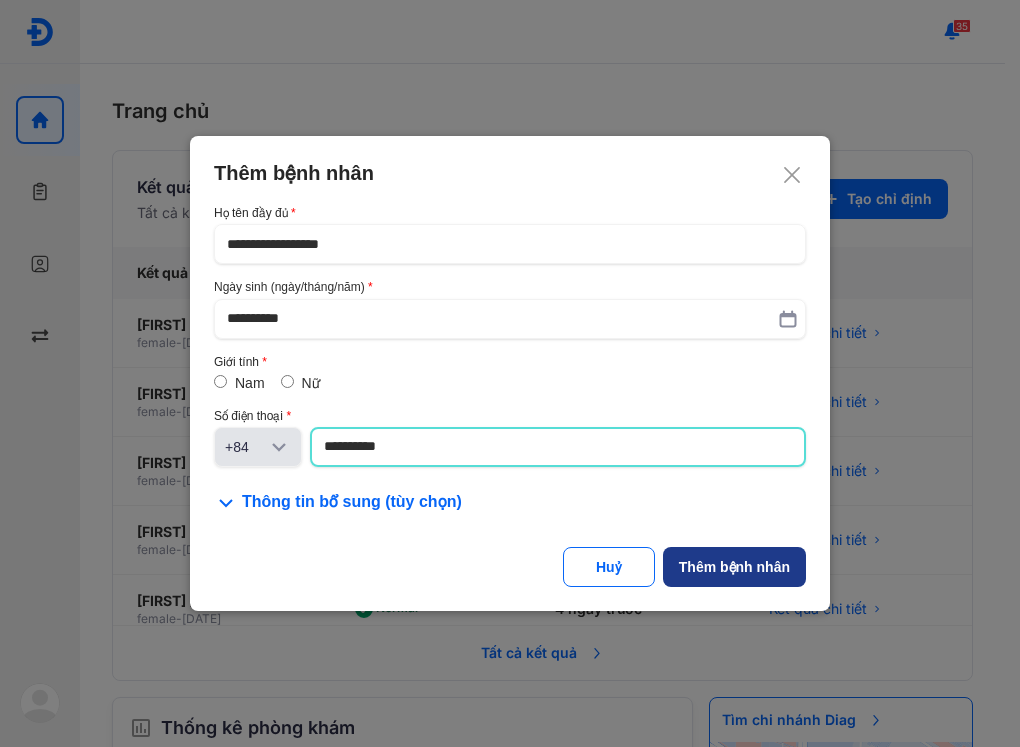 type on "**********" 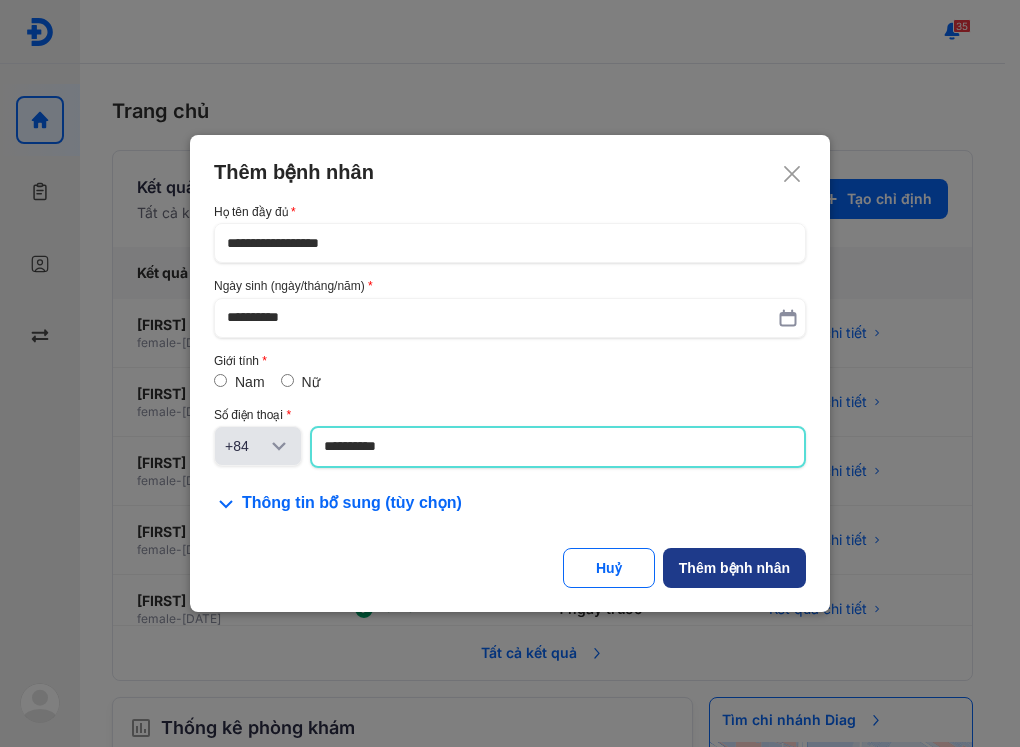 click on "Thêm bệnh nhân" 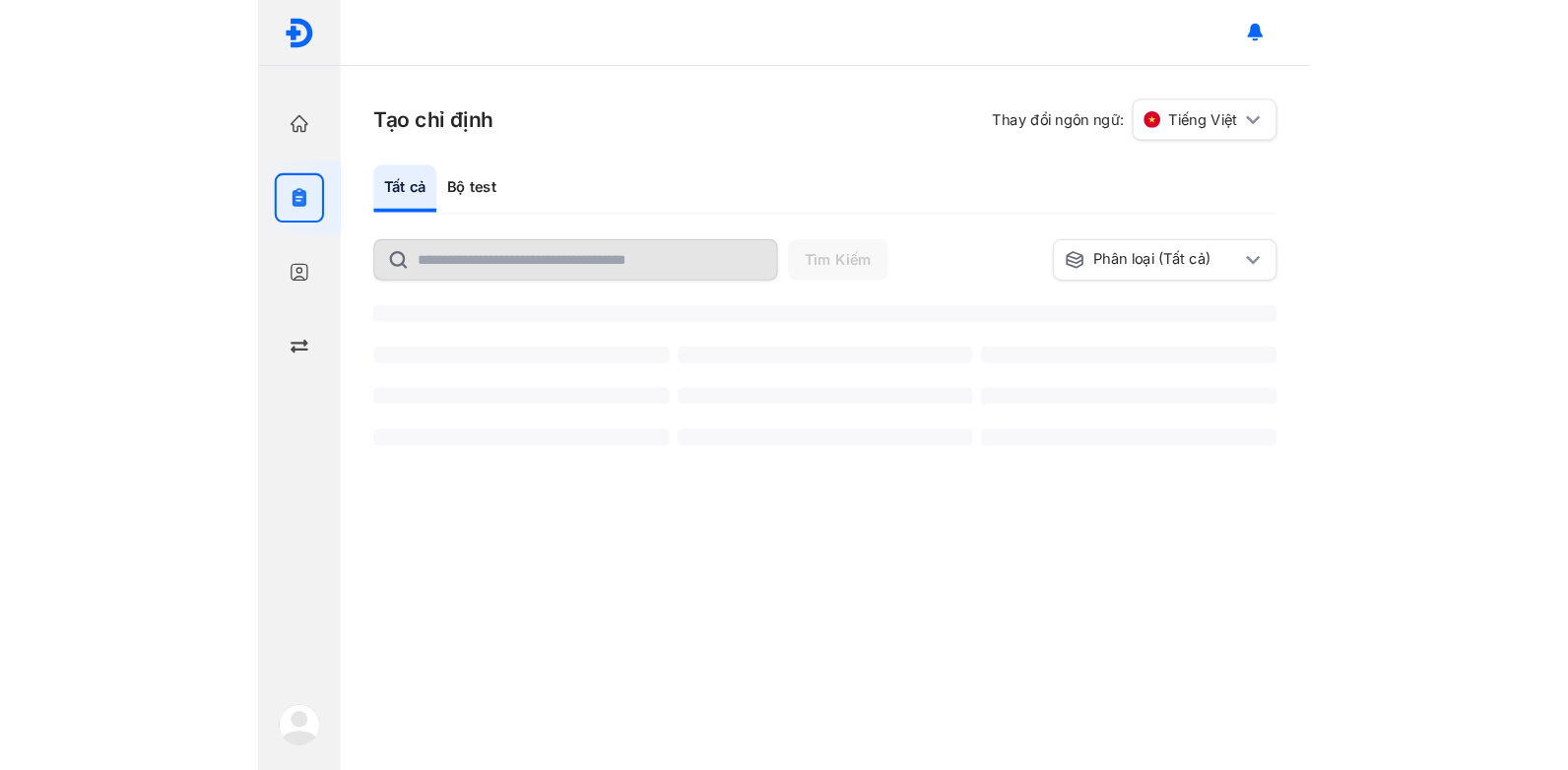 scroll, scrollTop: 0, scrollLeft: 0, axis: both 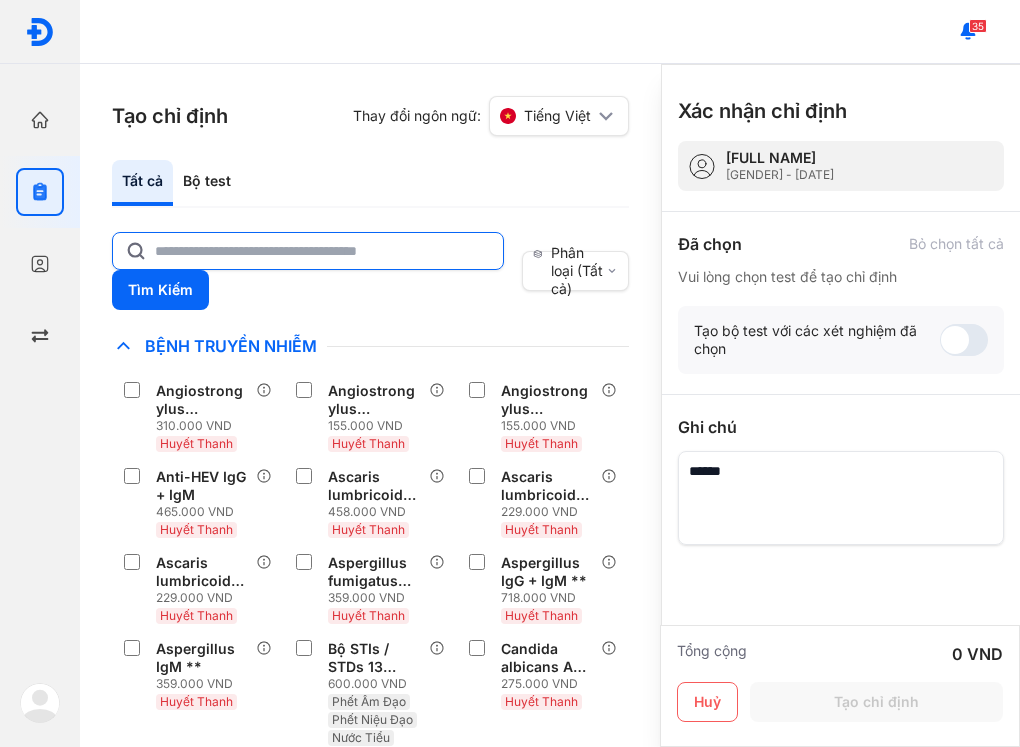 click 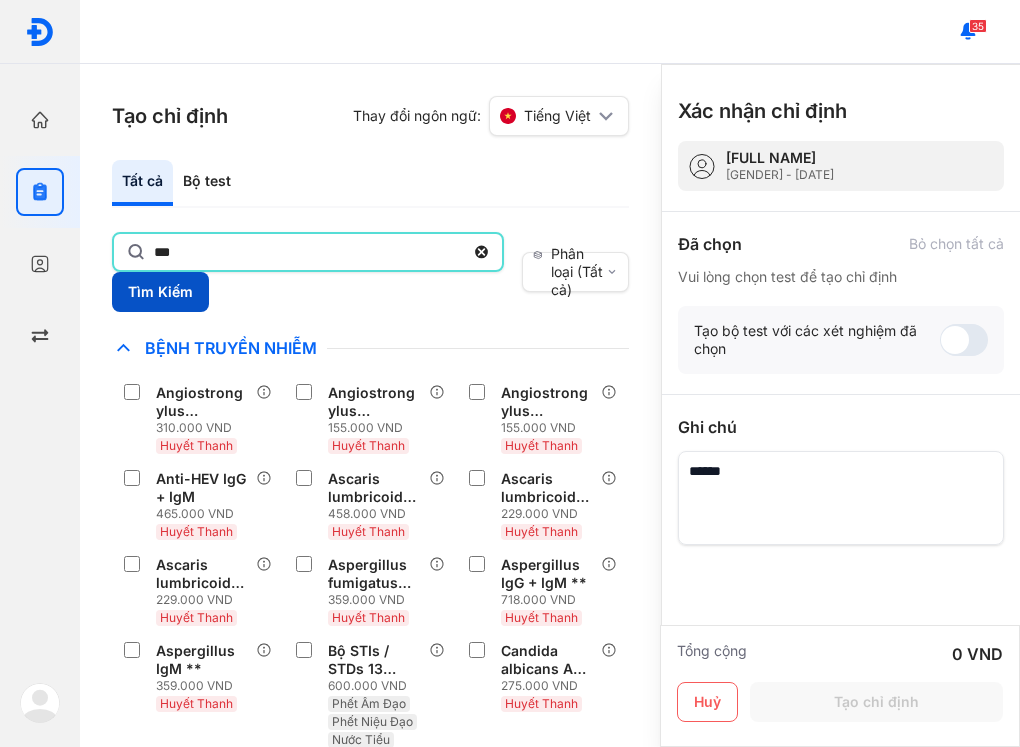 type on "***" 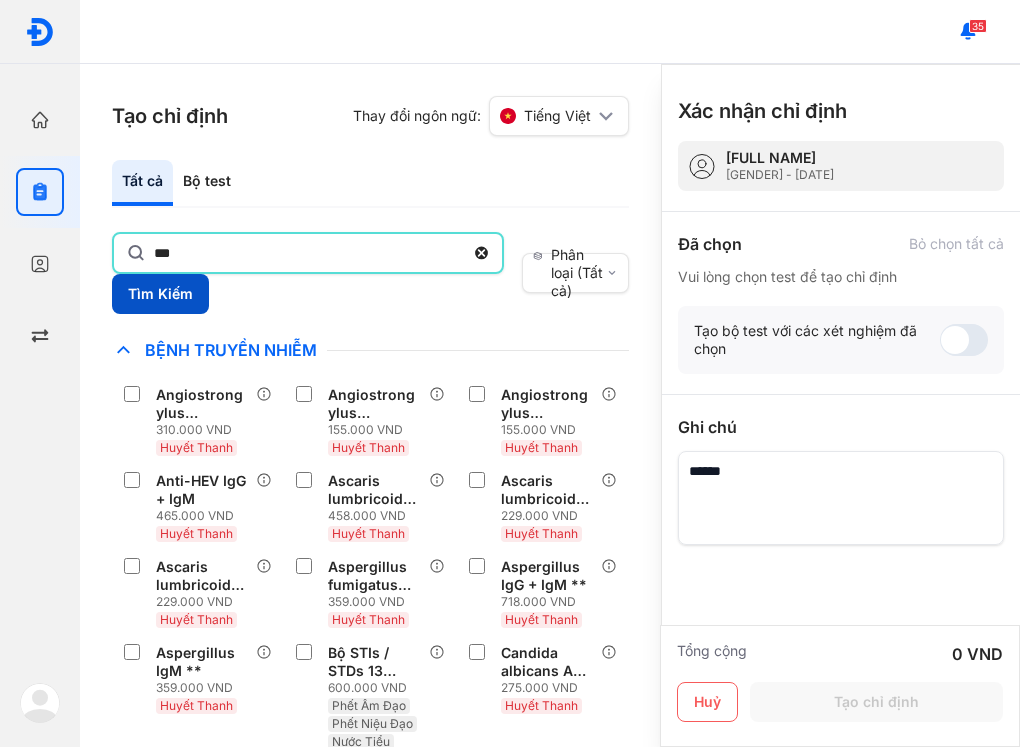 click on "Tìm Kiếm" at bounding box center [160, 294] 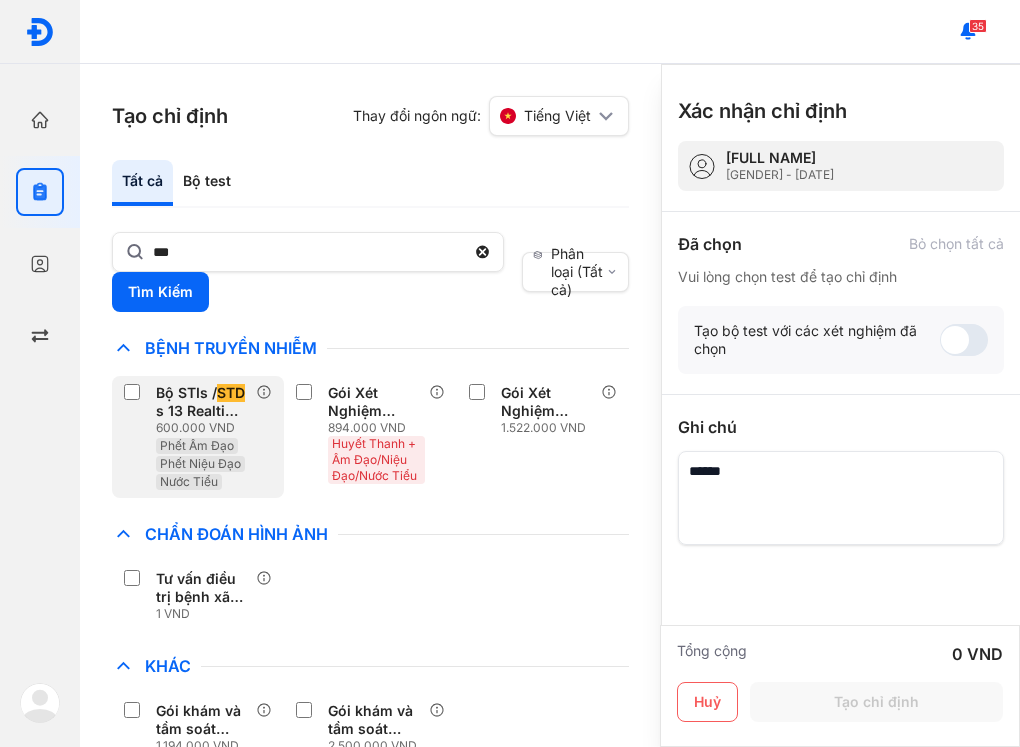 click on "[TEST_NAME] [PRICE] [SAMPLE_TYPE]" at bounding box center [190, 437] 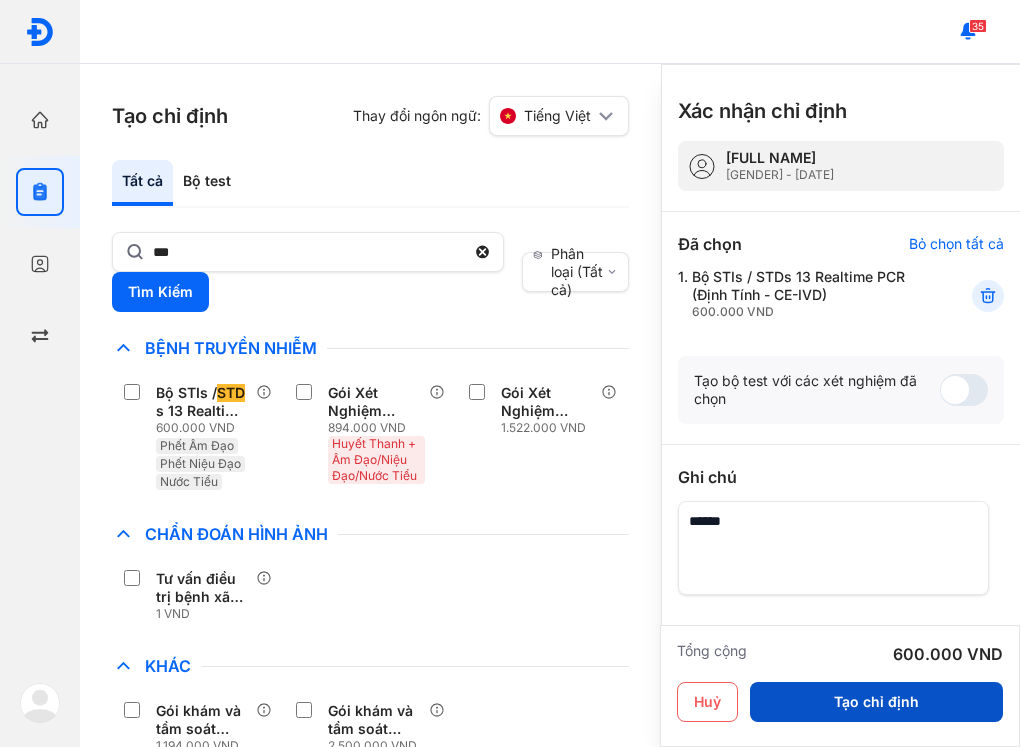 click on "Tạo chỉ định" at bounding box center [876, 702] 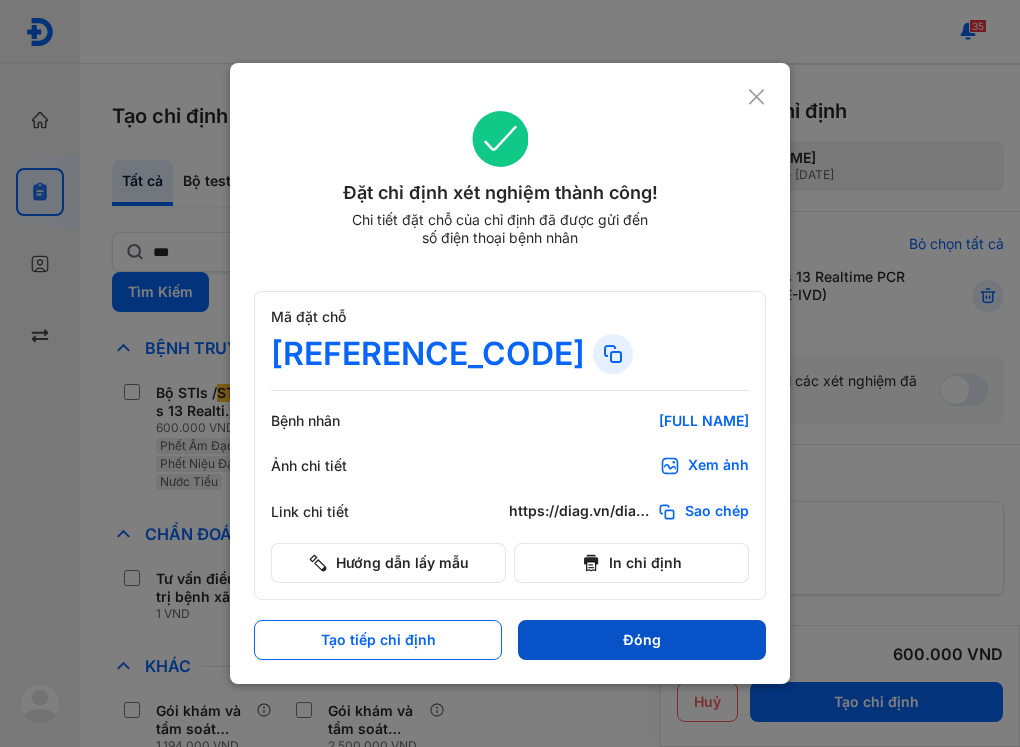 click on "Đóng" at bounding box center (642, 640) 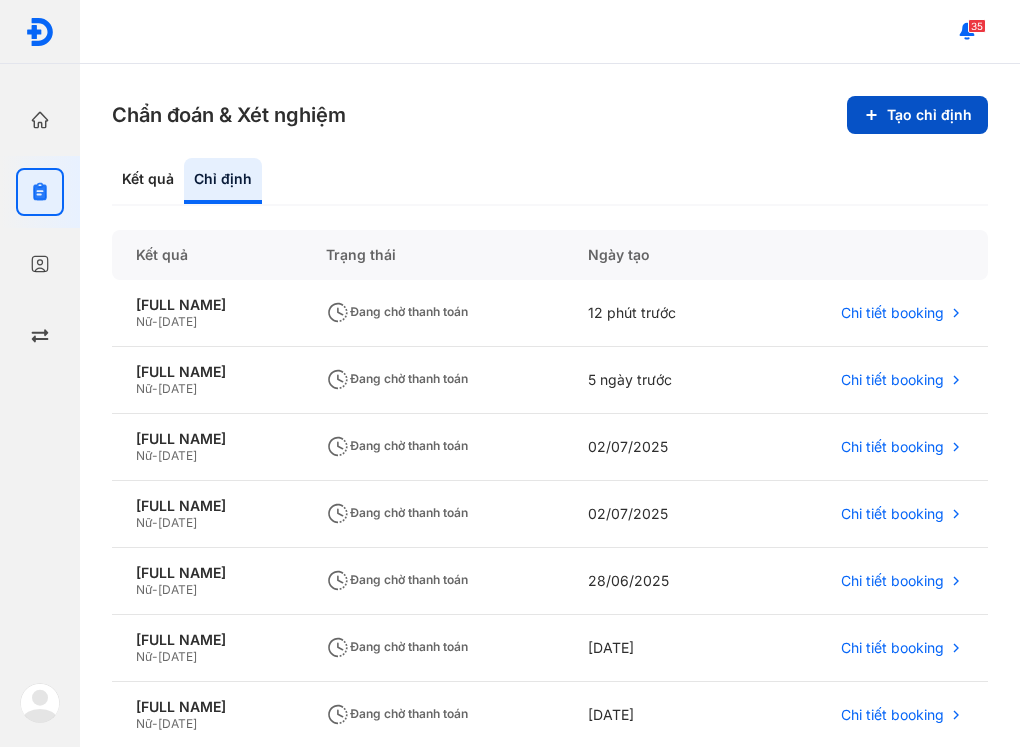 click on "Tạo chỉ định" at bounding box center (917, 115) 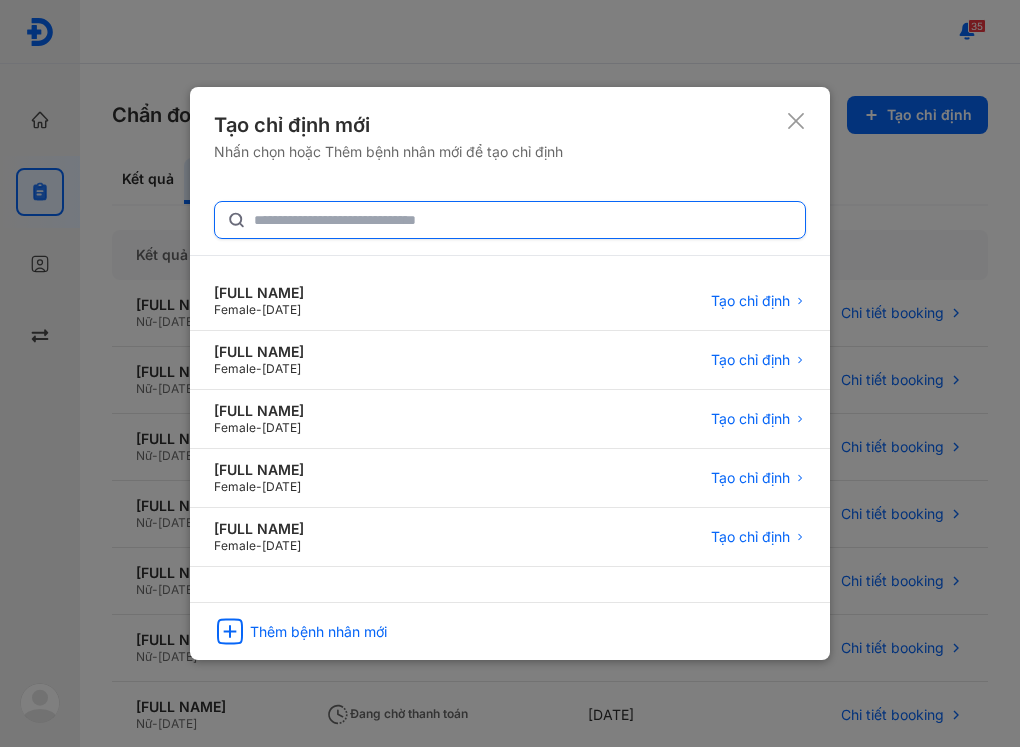 click 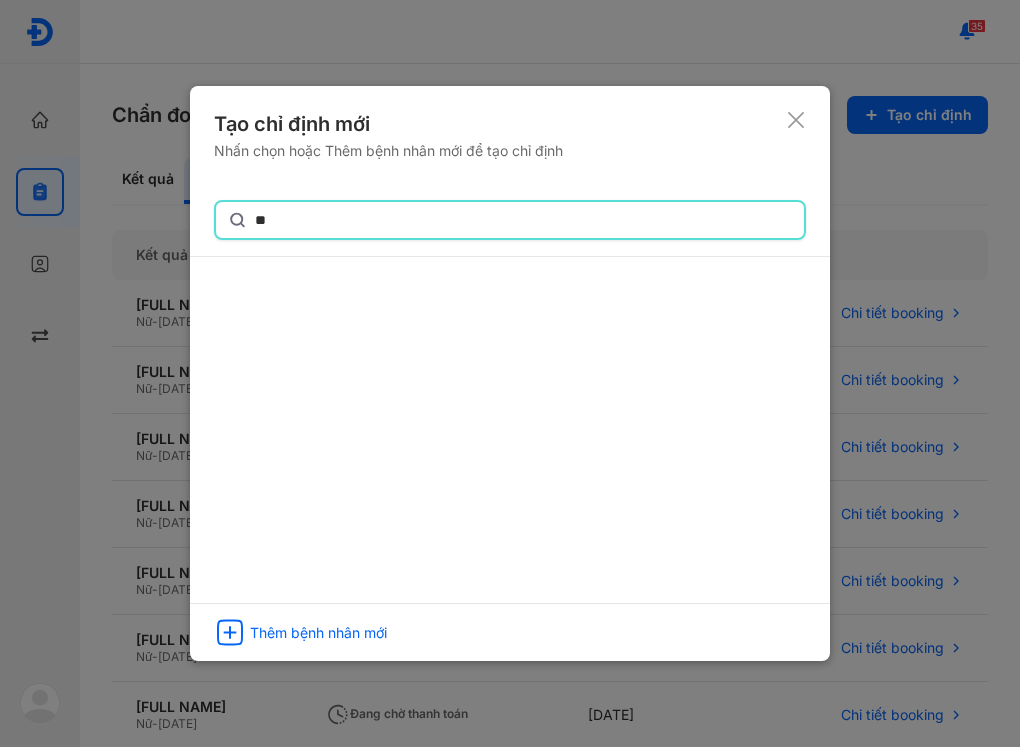 type on "*" 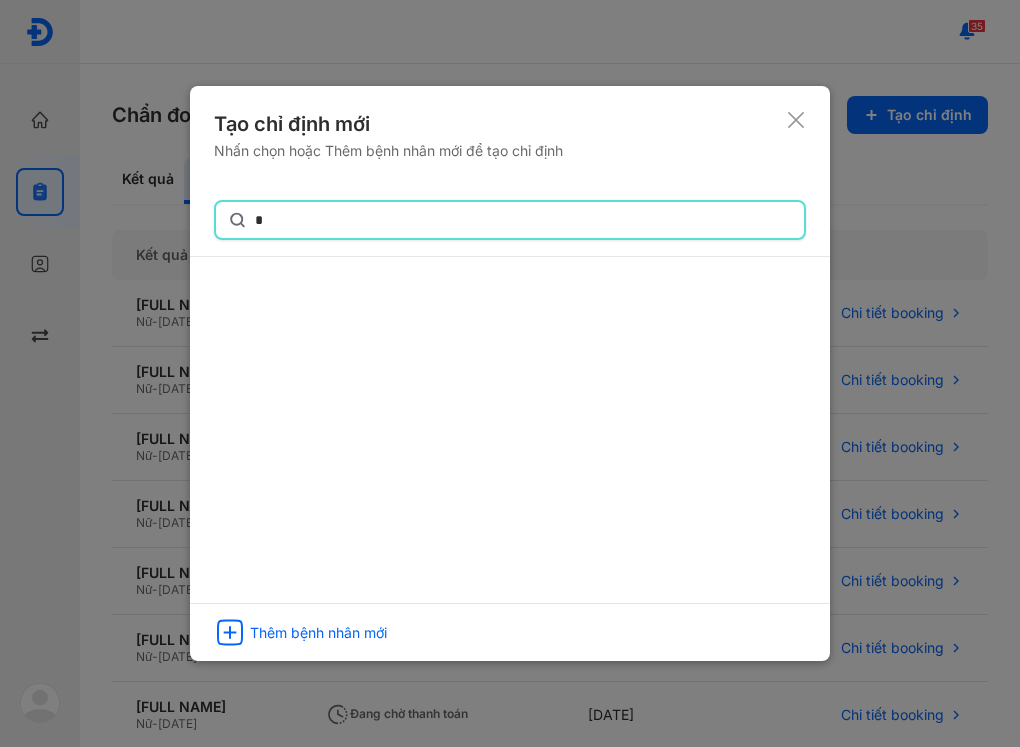 type 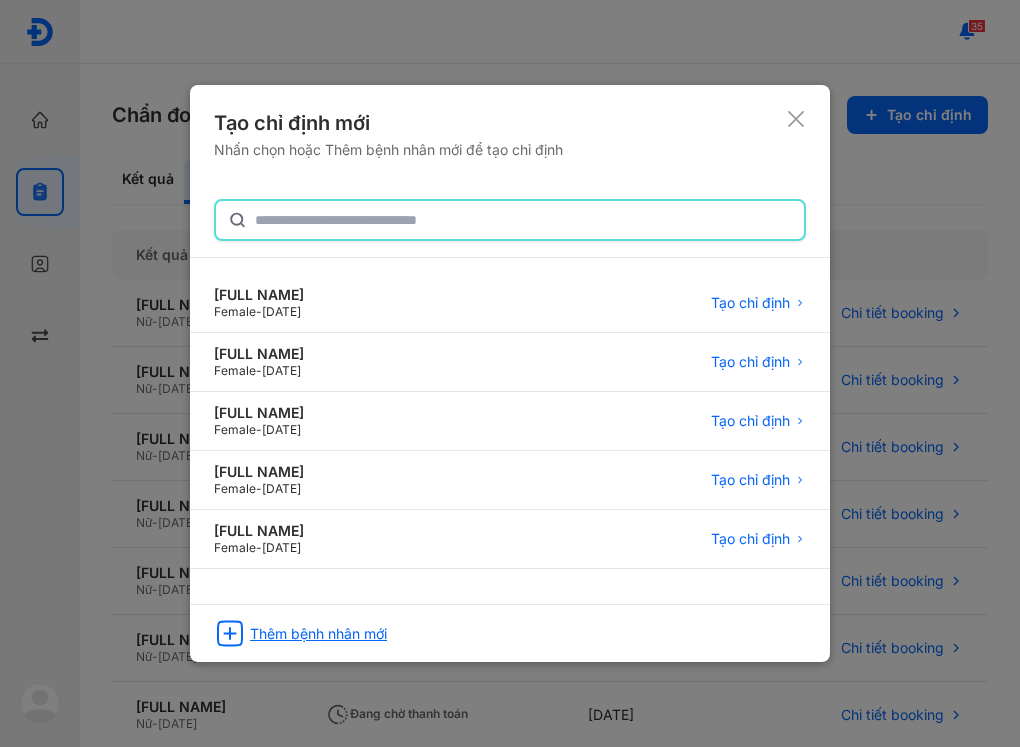 click on "Thêm bệnh nhân mới" at bounding box center [318, 634] 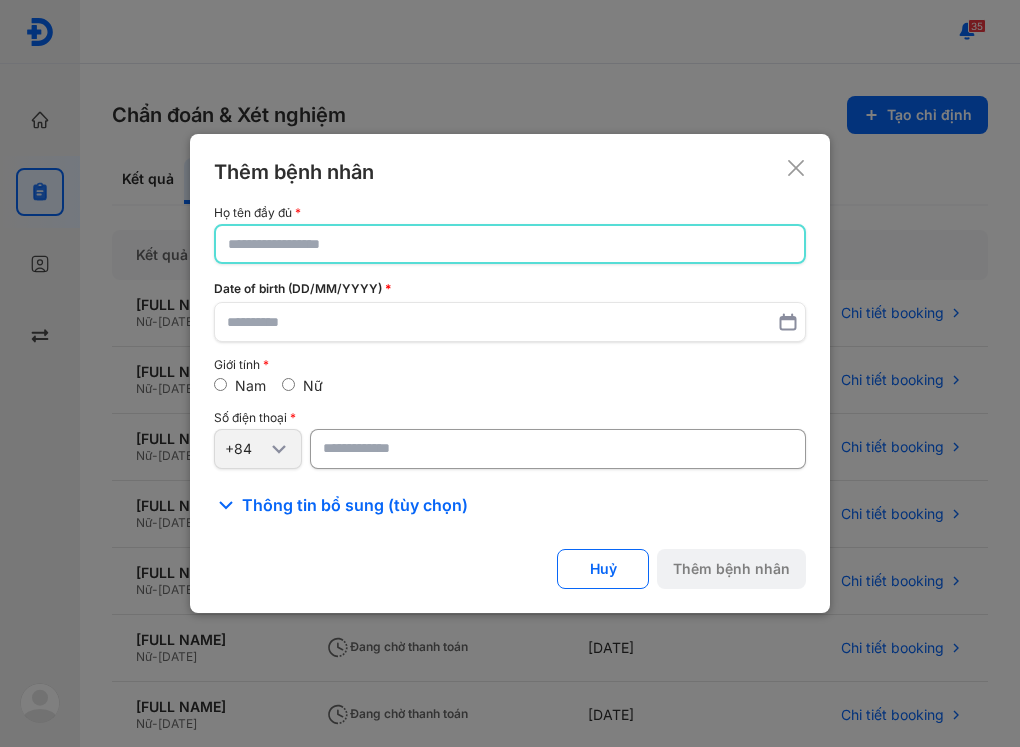 click 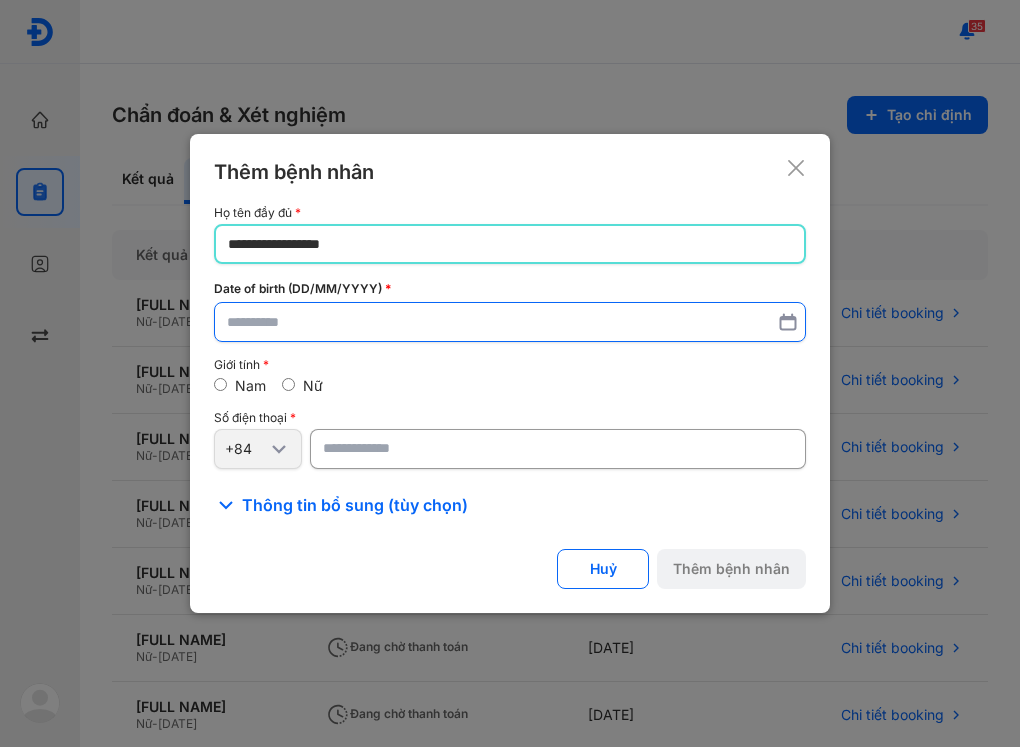 type on "**********" 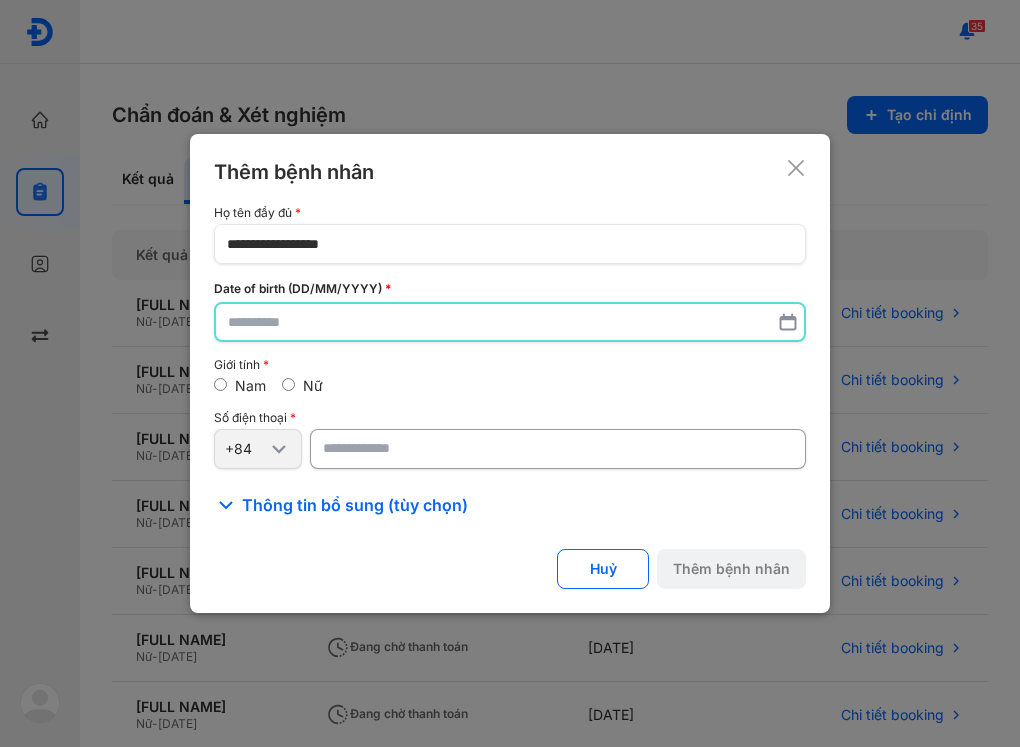 click at bounding box center (510, 322) 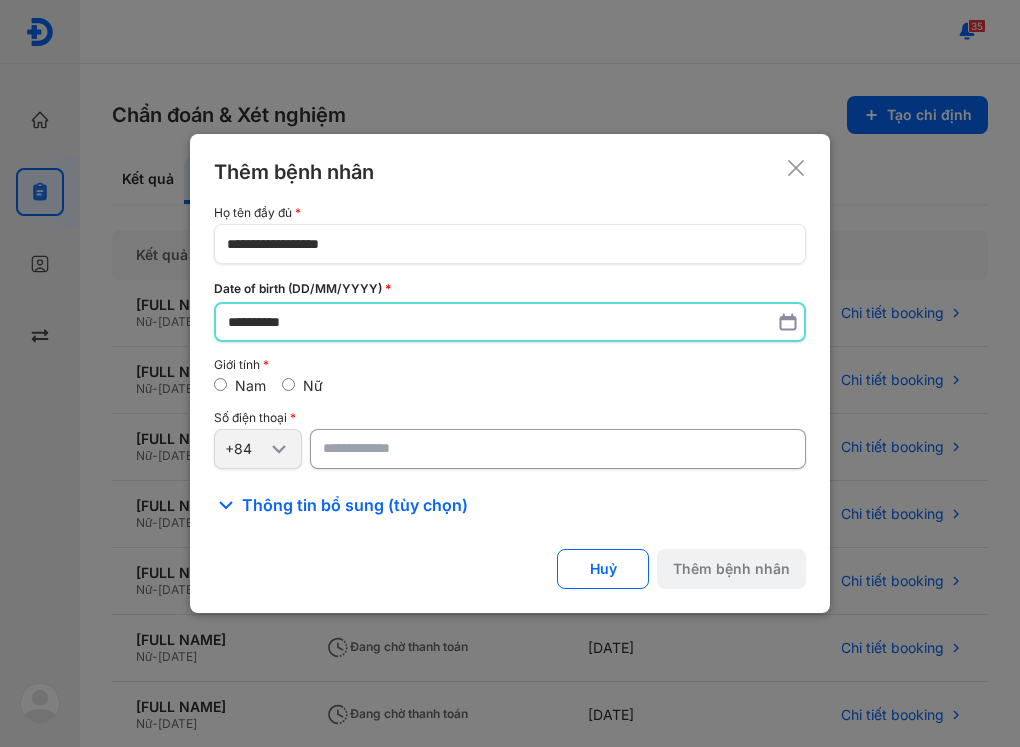 type on "**********" 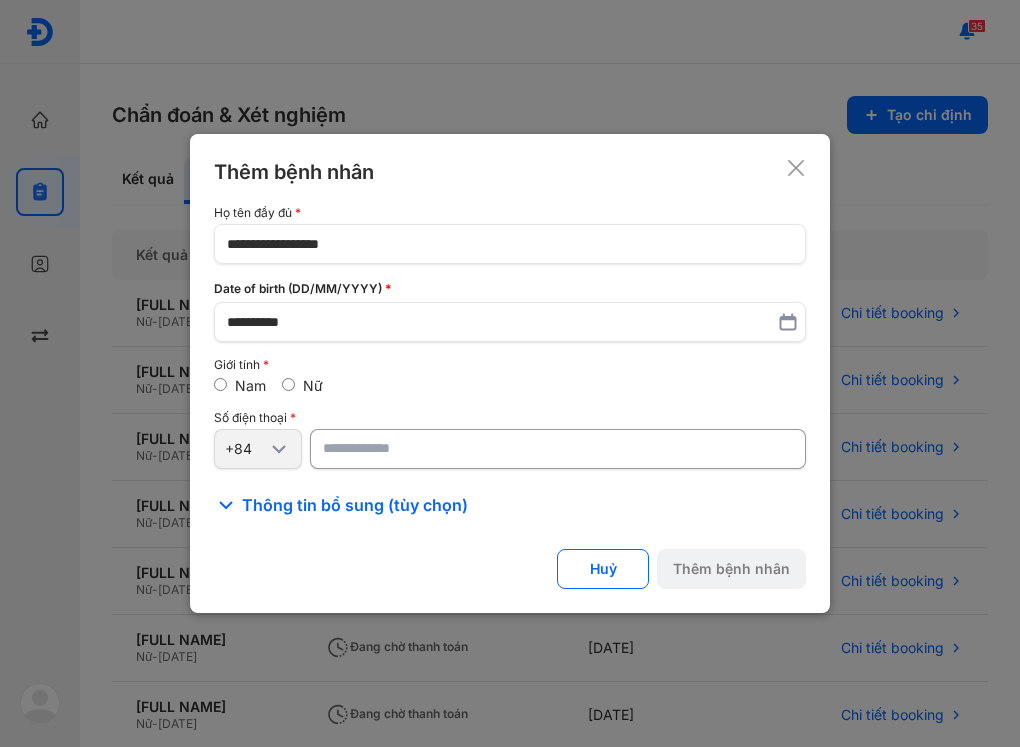 click at bounding box center [558, 449] 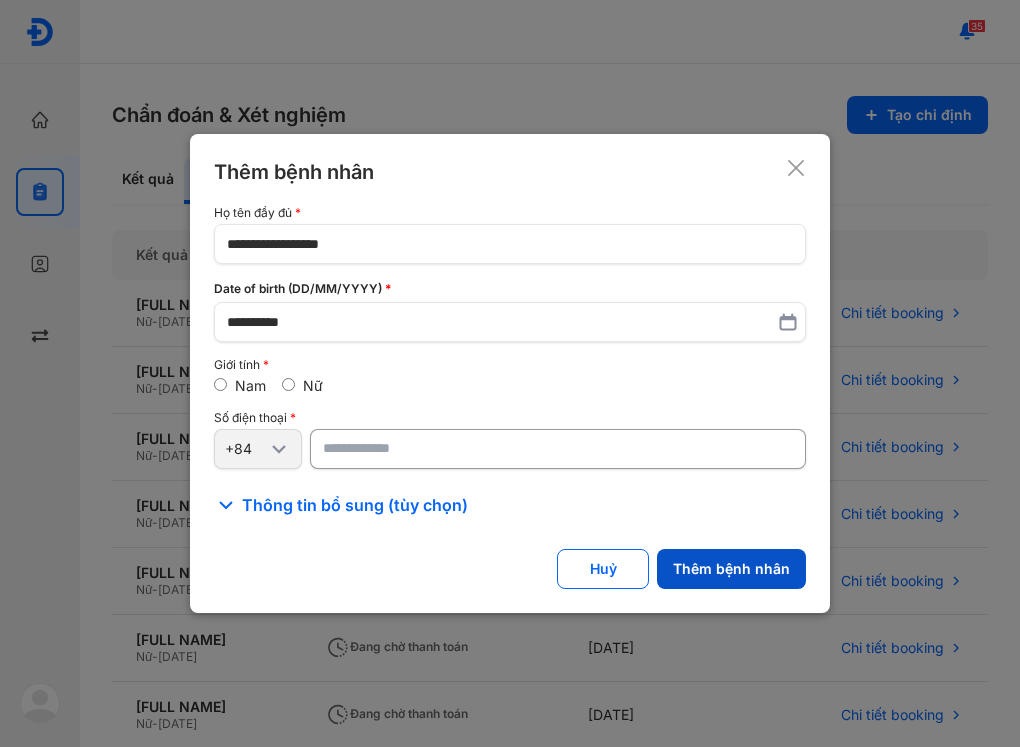 type on "**********" 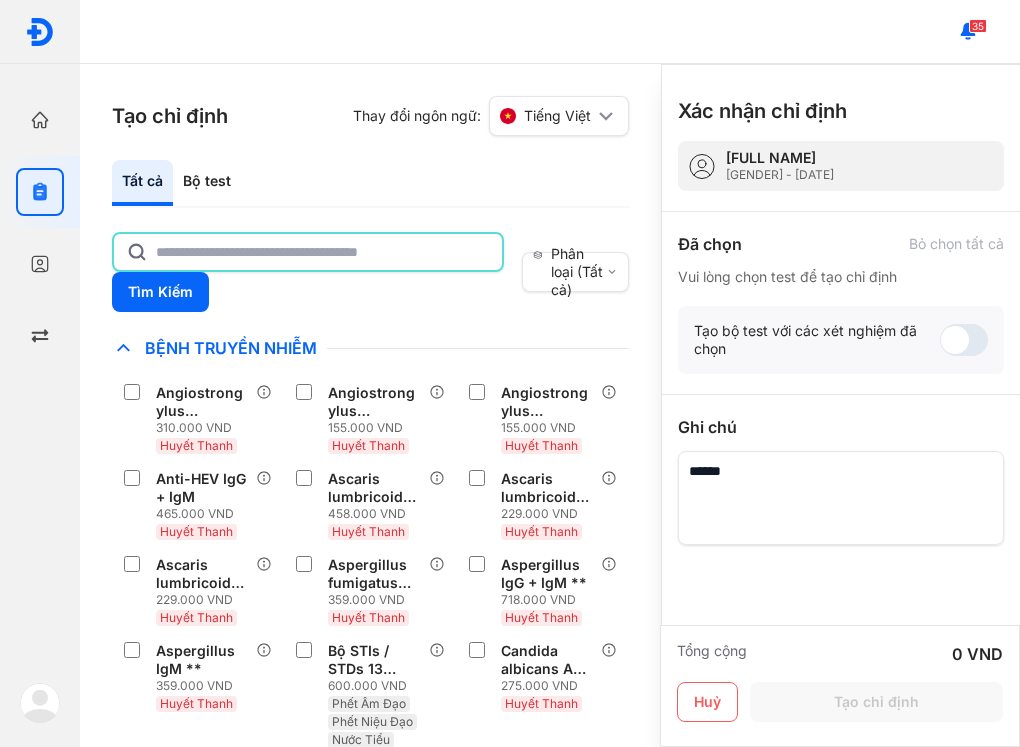 click 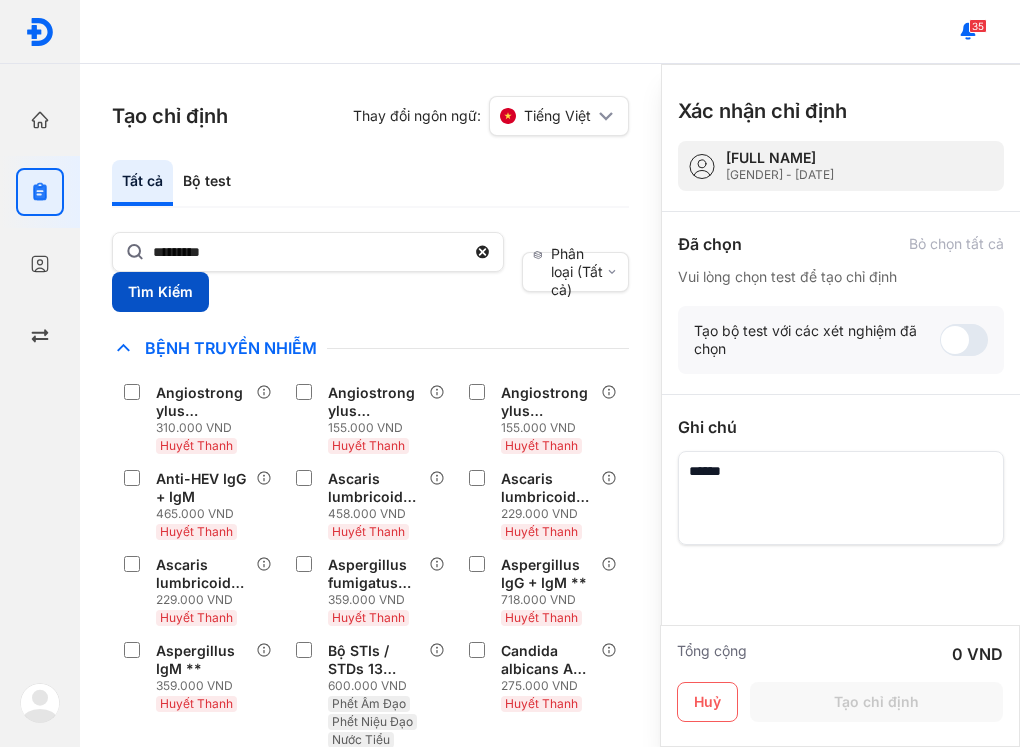 click on "Tìm Kiếm" at bounding box center [160, 292] 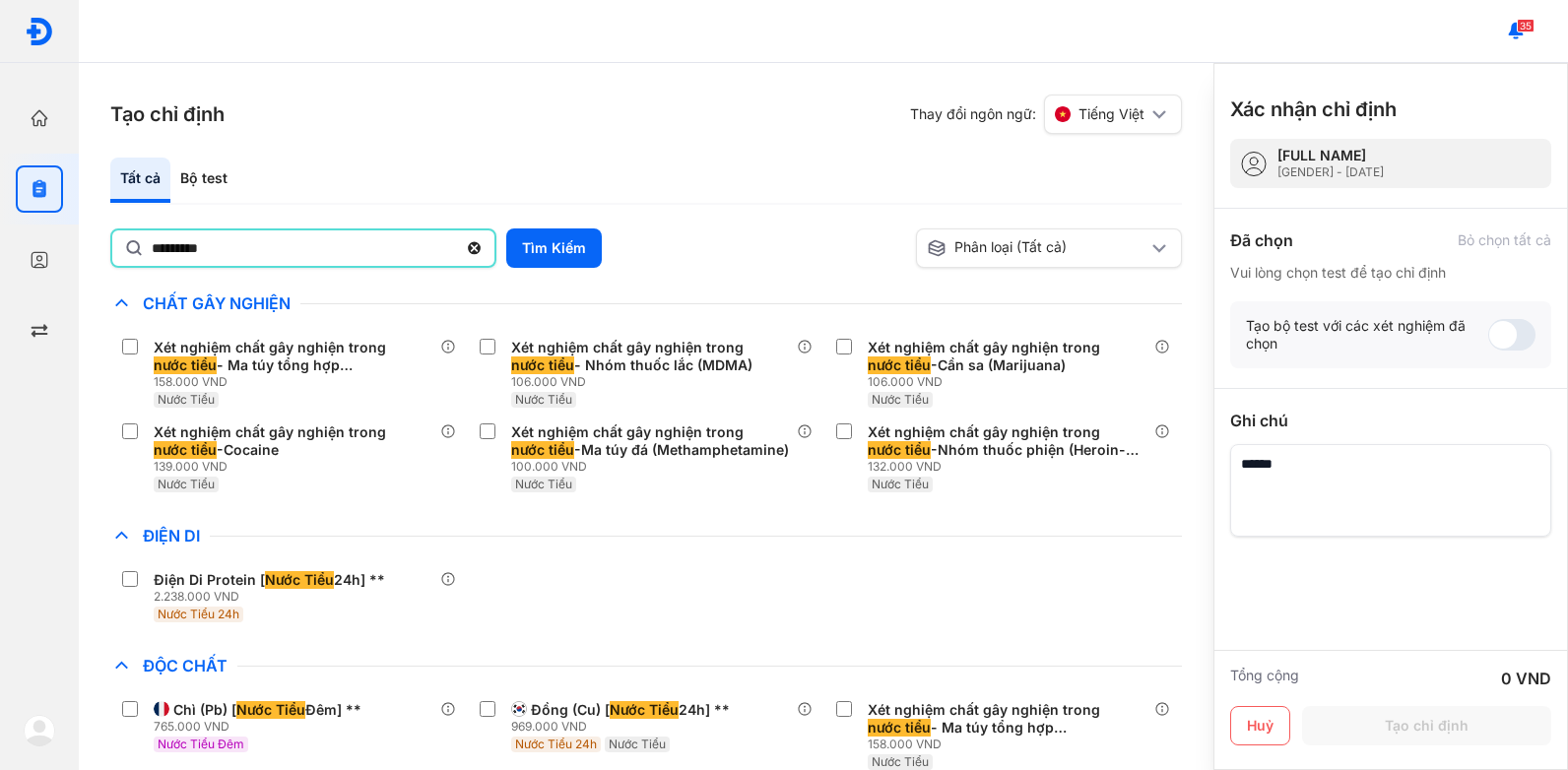 drag, startPoint x: 227, startPoint y: 246, endPoint x: 152, endPoint y: 253, distance: 75.325958 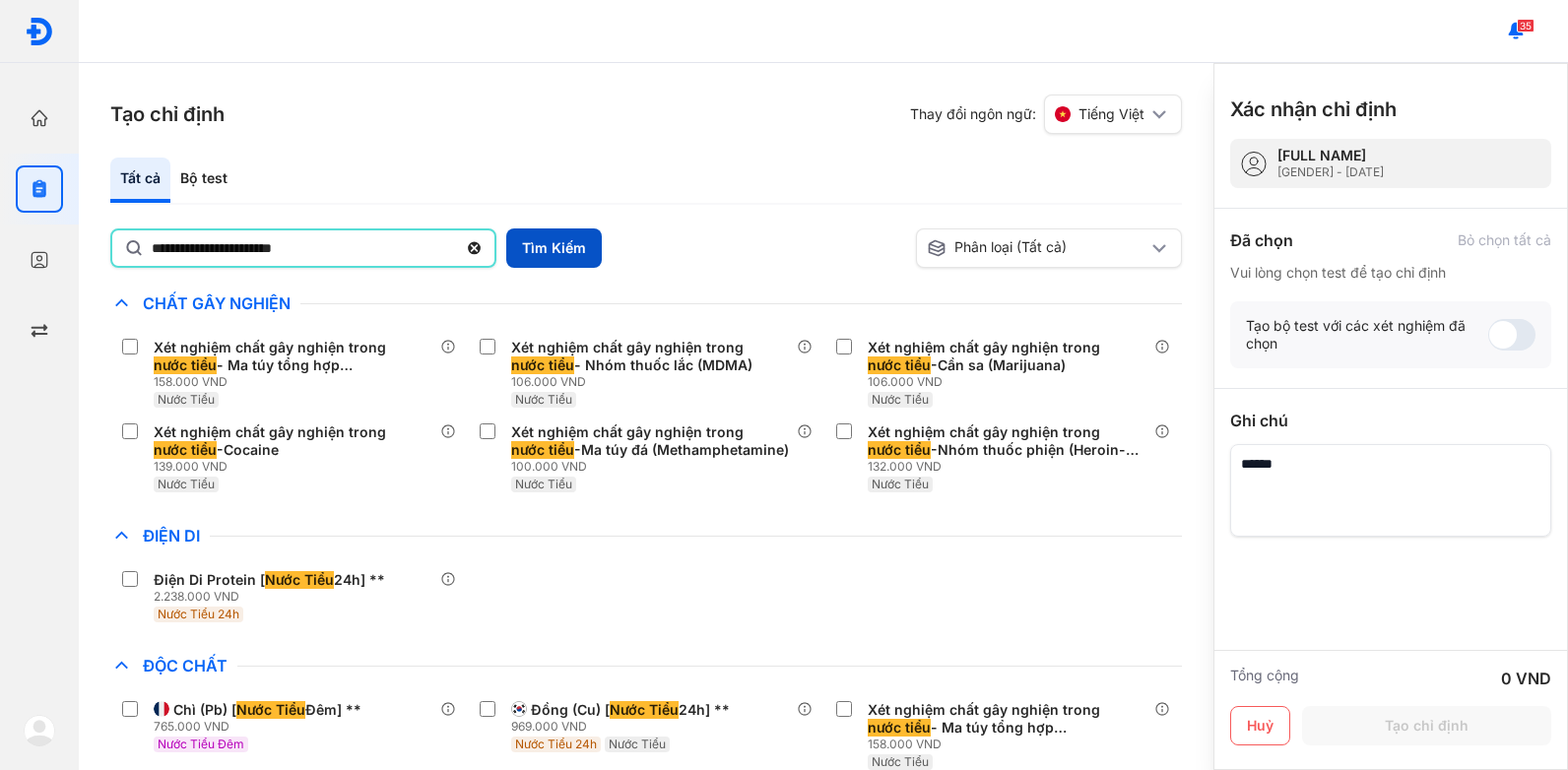 type on "**********" 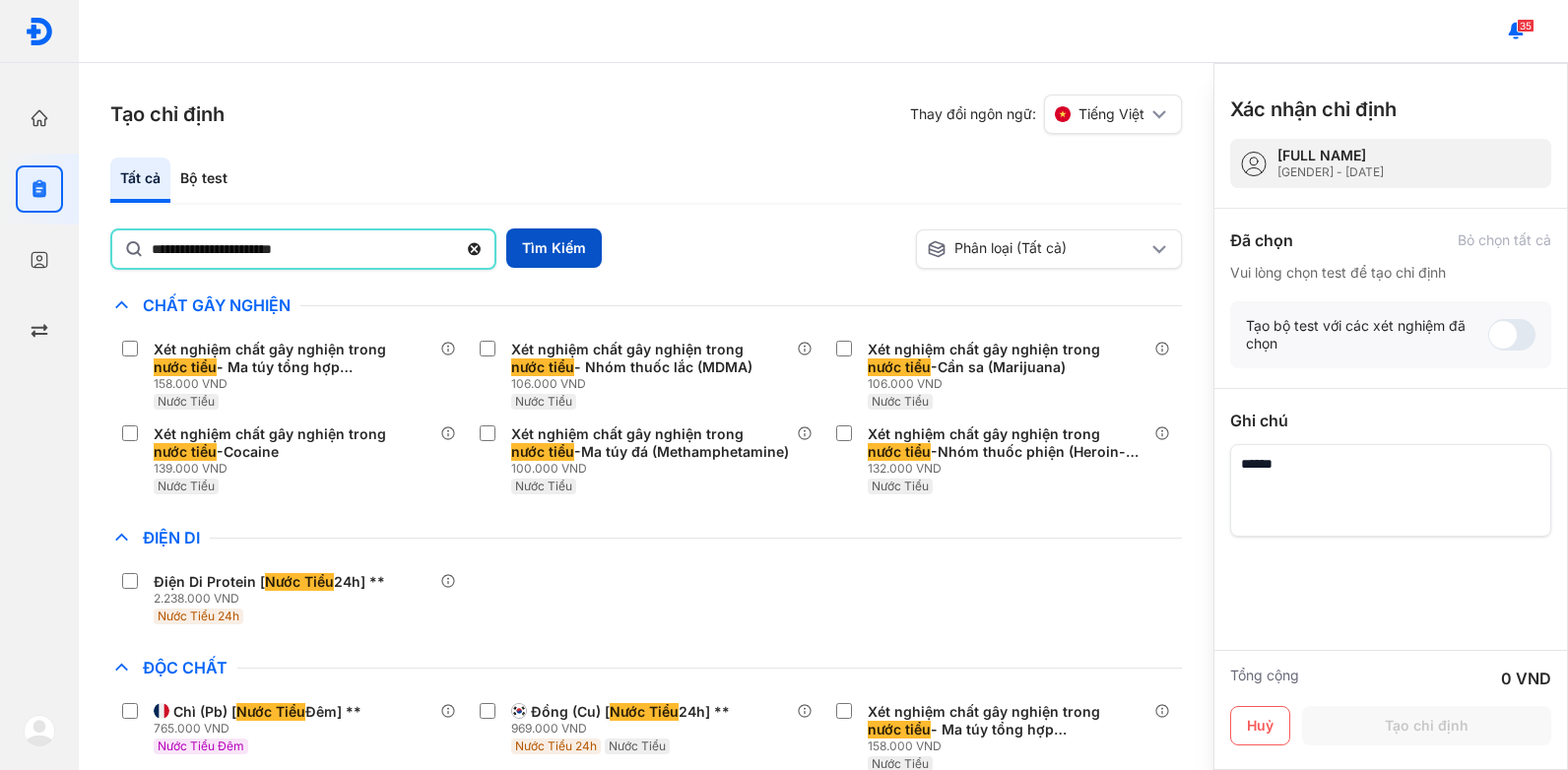 click on "Tìm Kiếm" at bounding box center [554, 248] 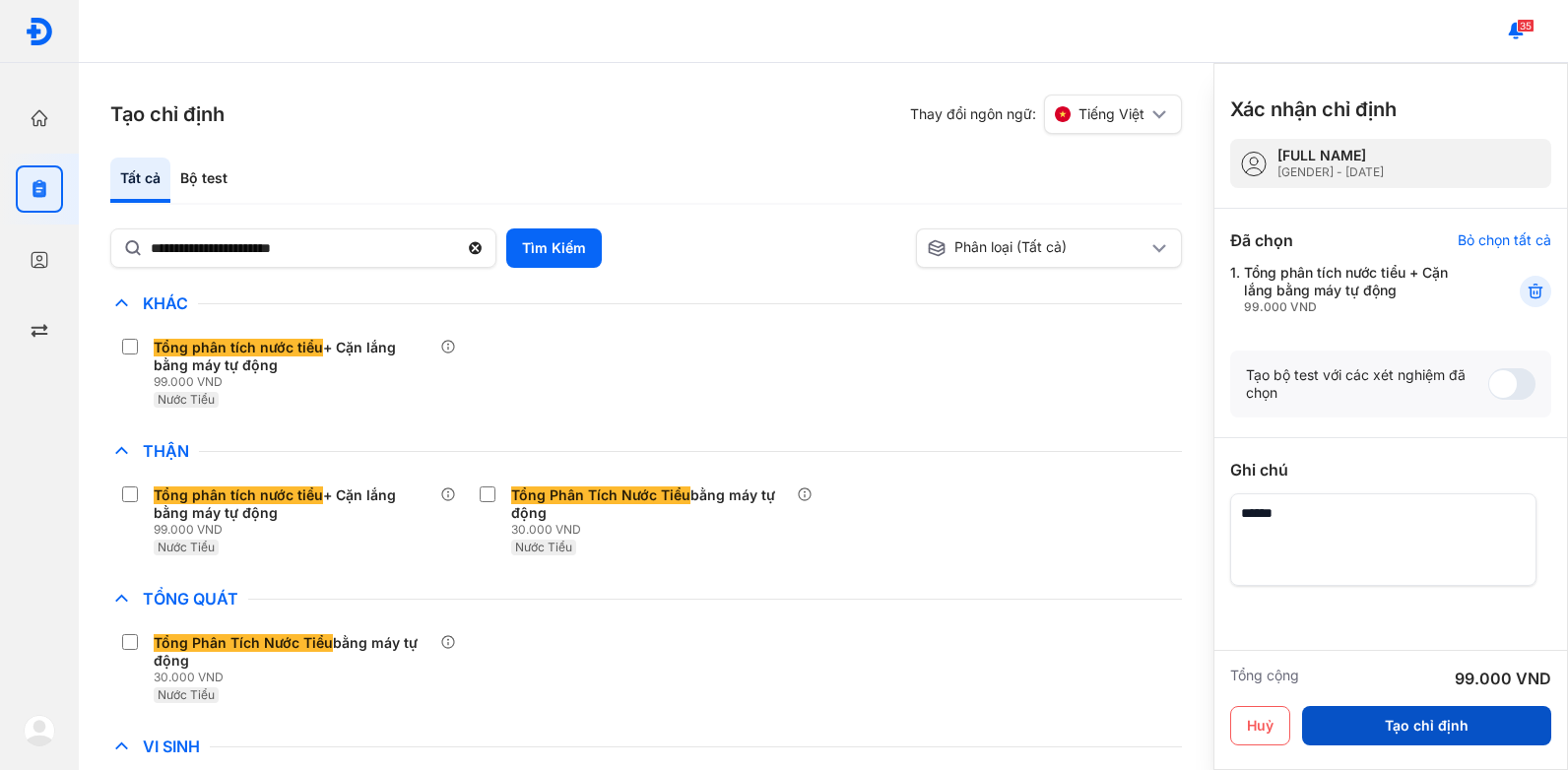 click on "Tạo chỉ định" at bounding box center (1426, 726) 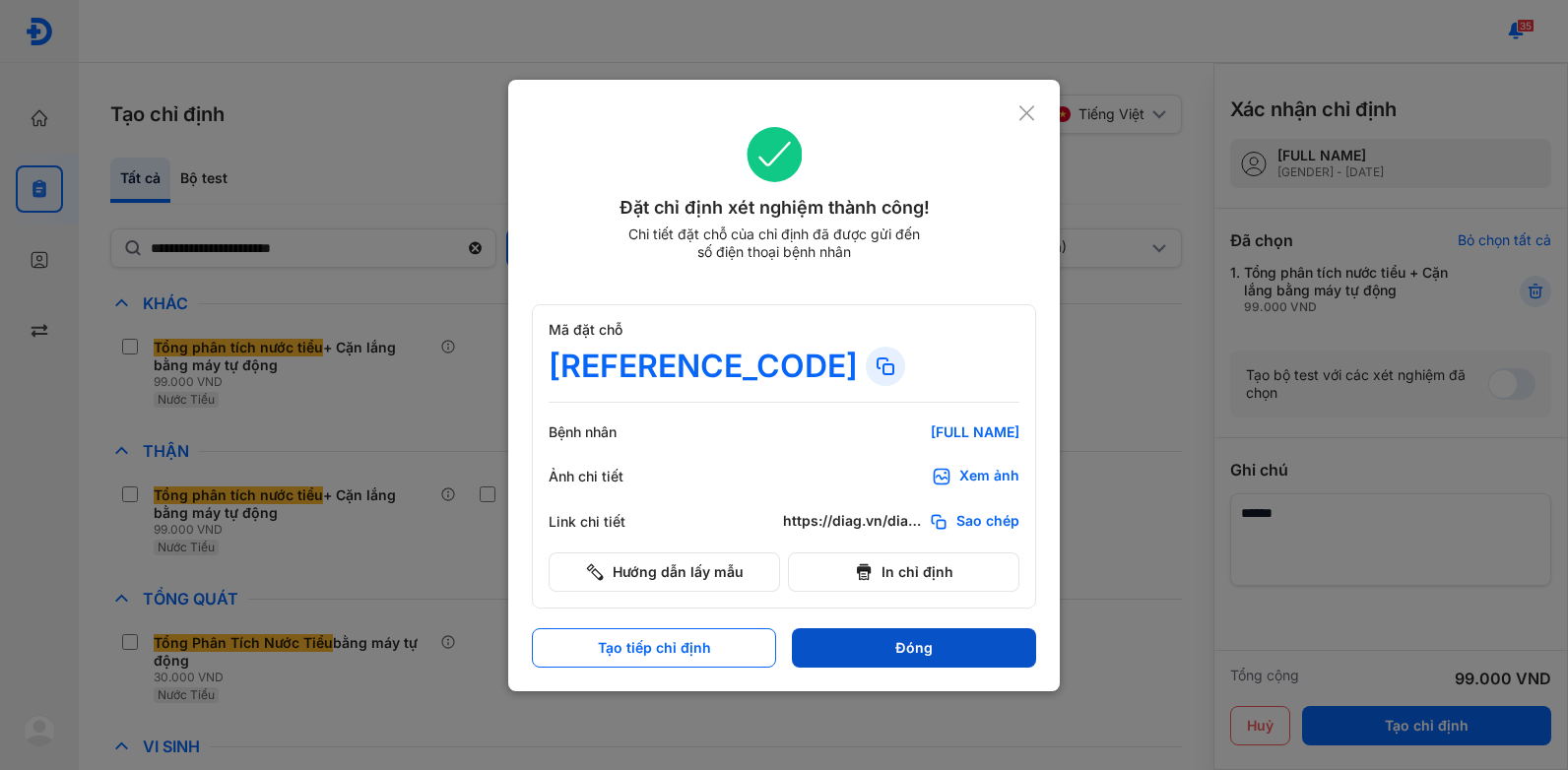 click on "Đóng" at bounding box center (914, 648) 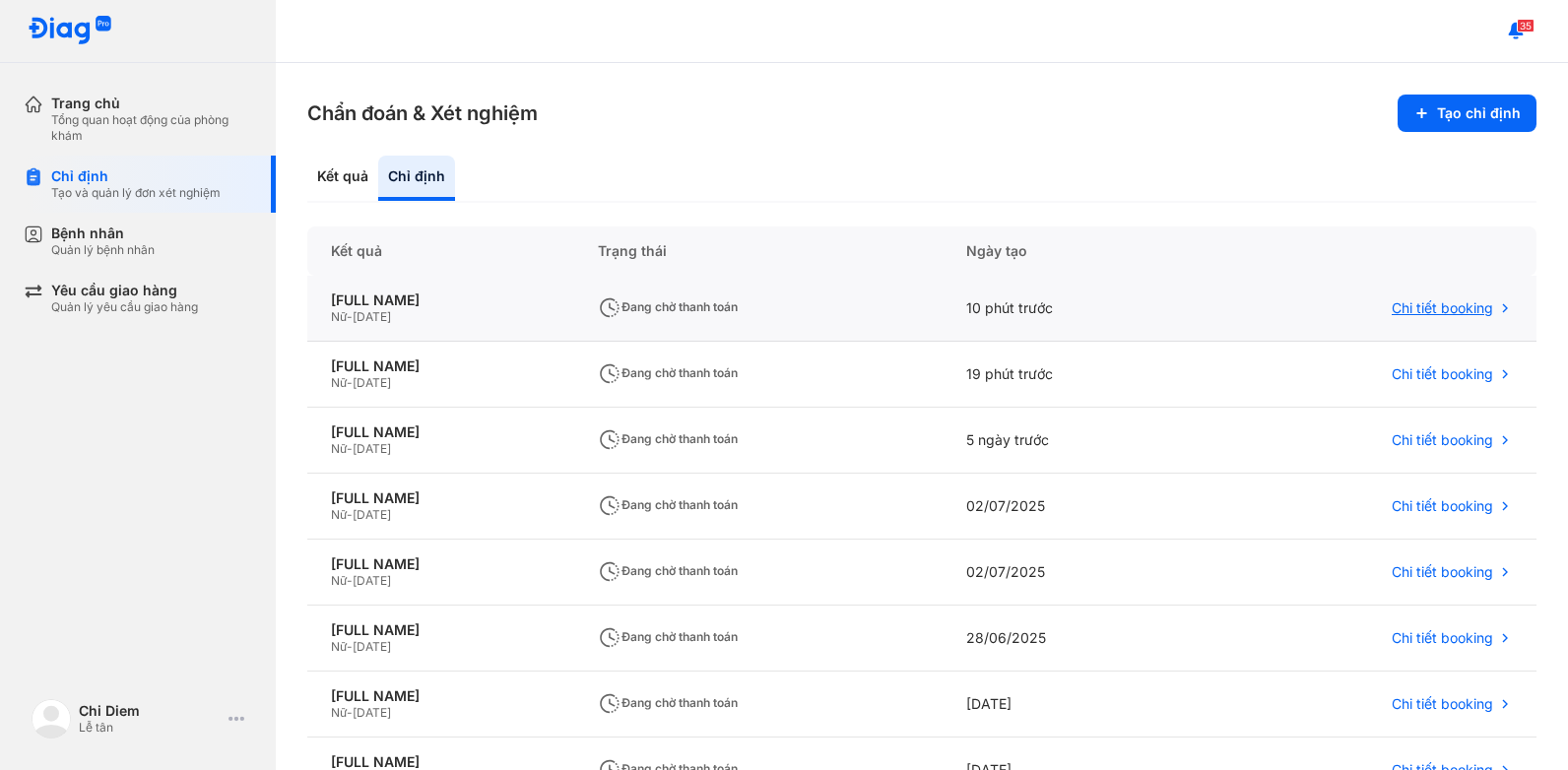 click on "Chi tiết booking" at bounding box center [1442, 308] 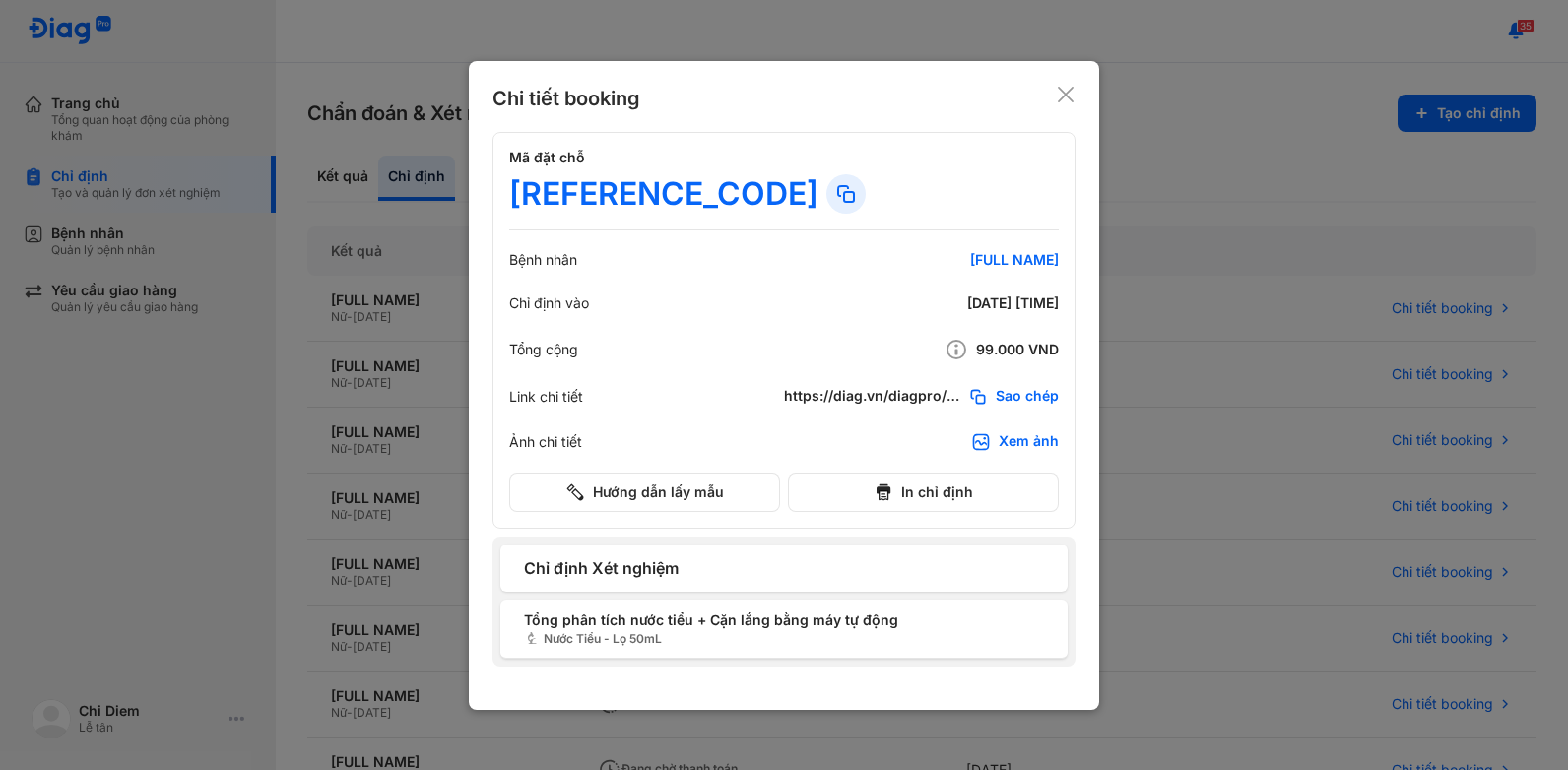 click 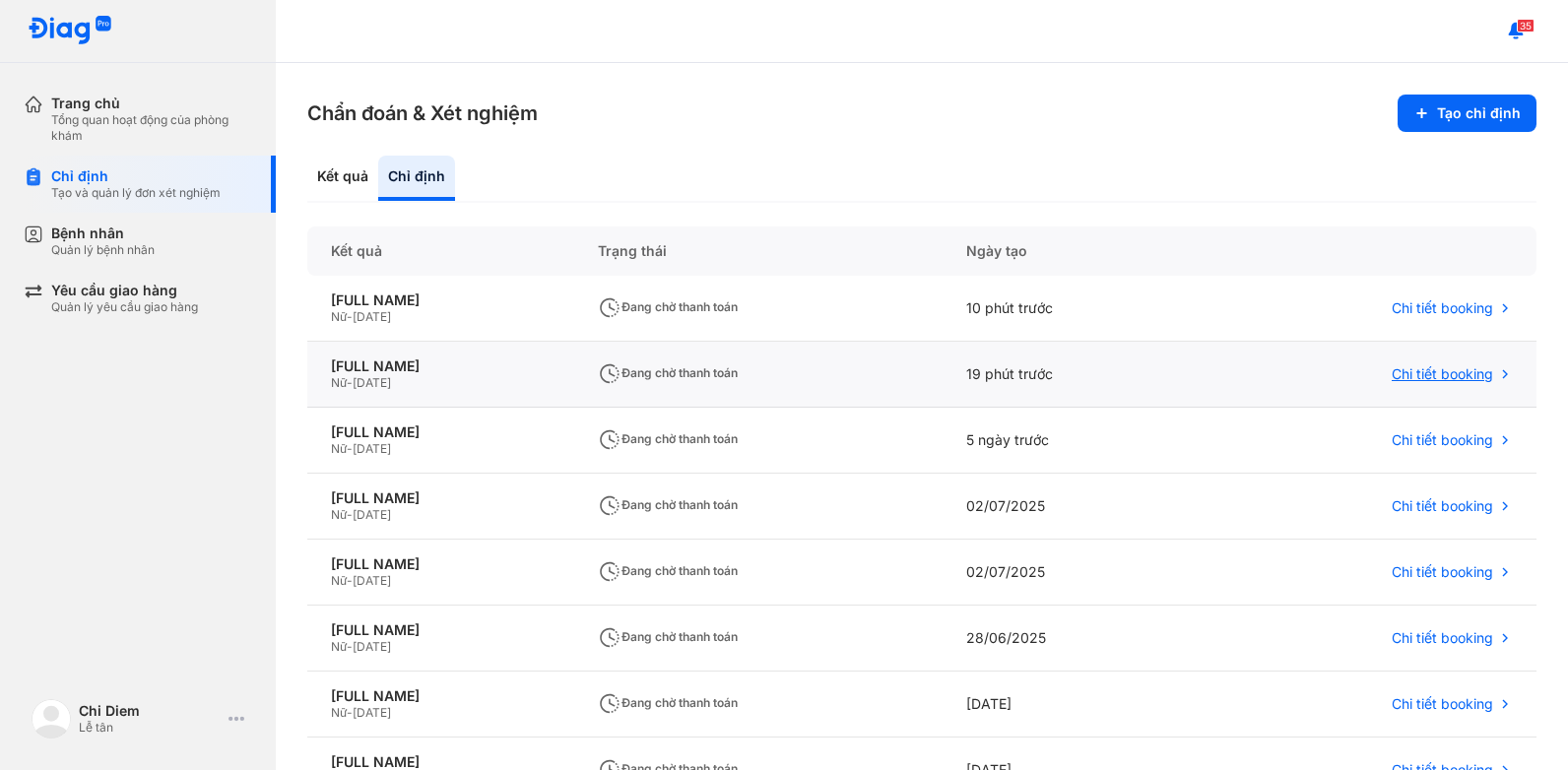 click on "Chi tiết booking" at bounding box center [1442, 374] 